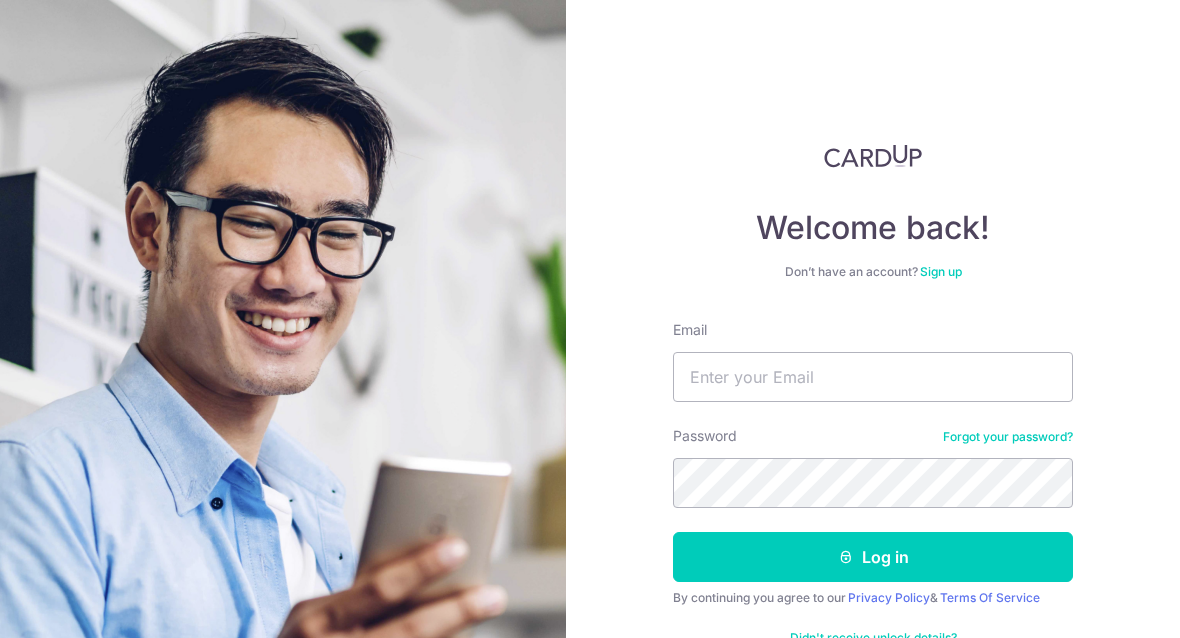 scroll, scrollTop: 0, scrollLeft: 0, axis: both 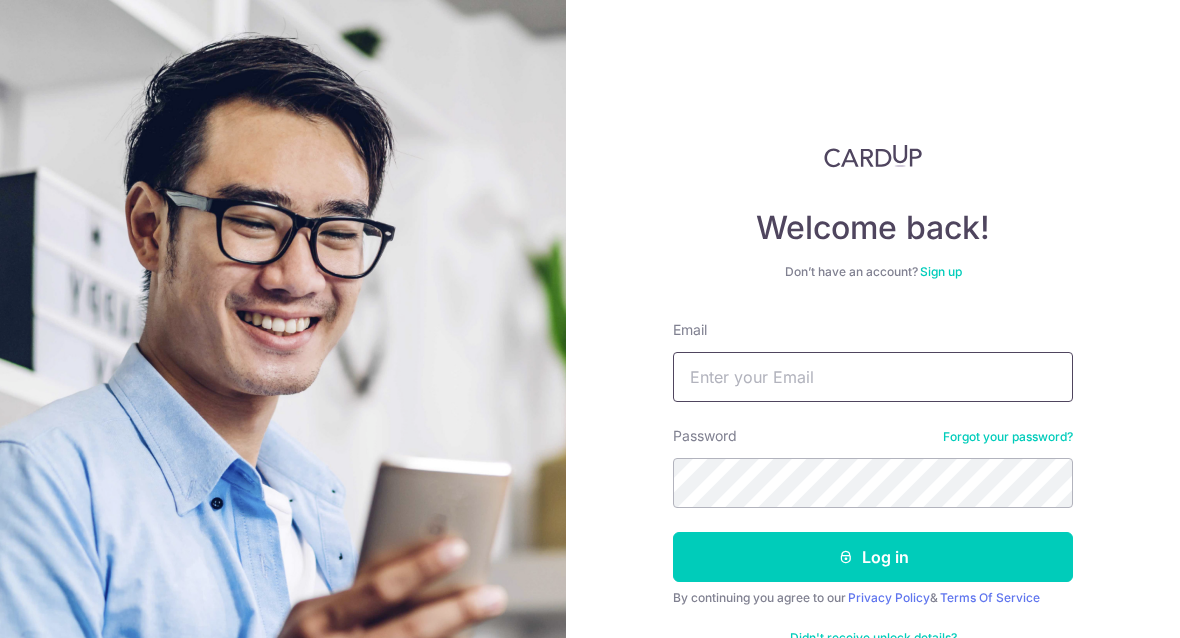 click on "Email" at bounding box center (873, 377) 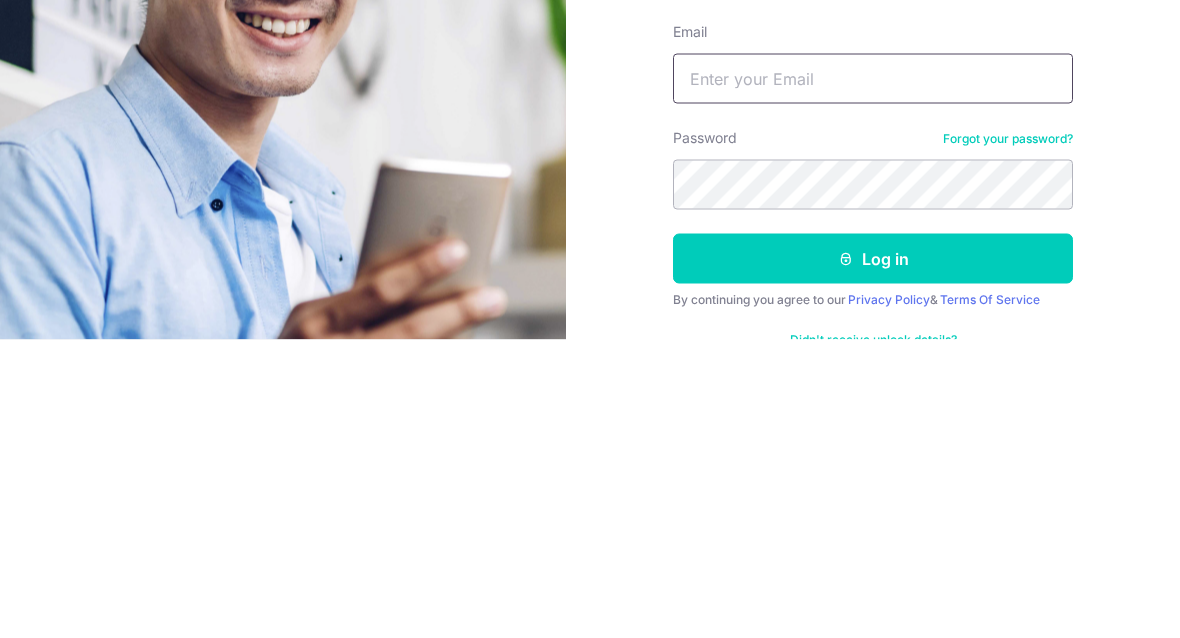 type on "Shaneong17@gmail.com" 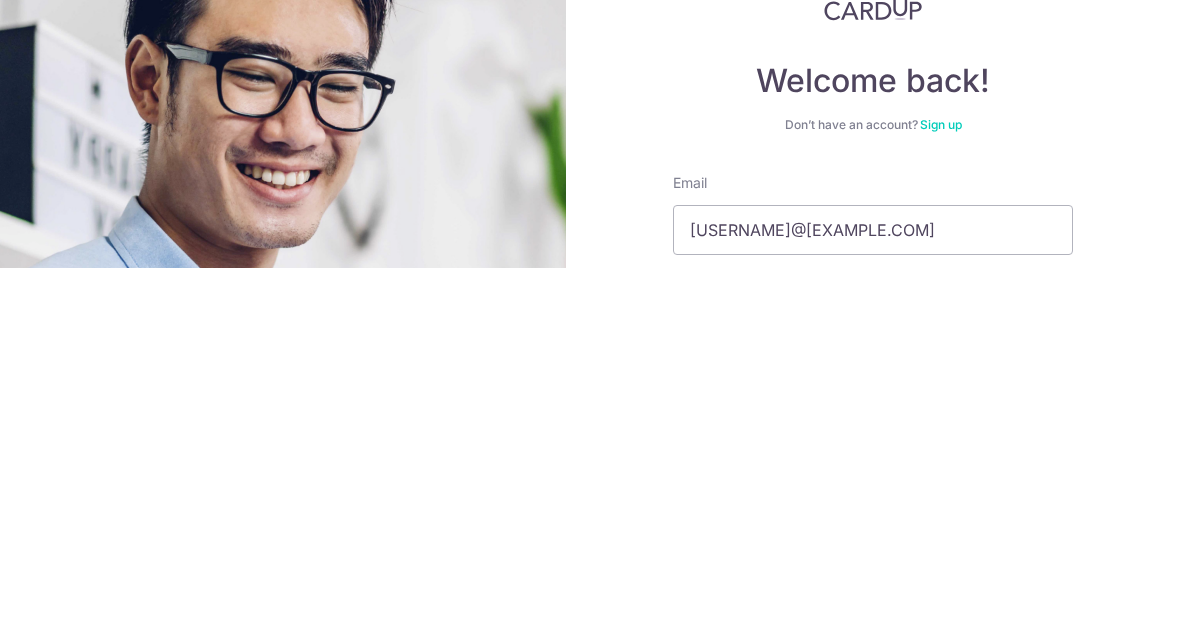 scroll, scrollTop: 138, scrollLeft: 0, axis: vertical 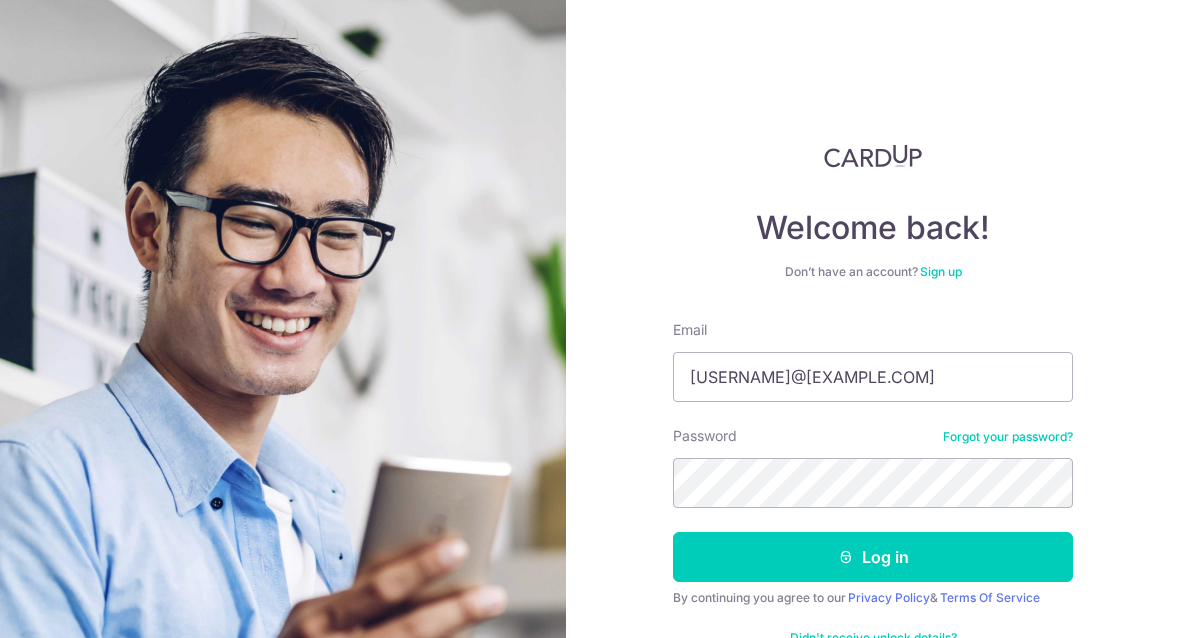 click on "Log in" at bounding box center (873, 557) 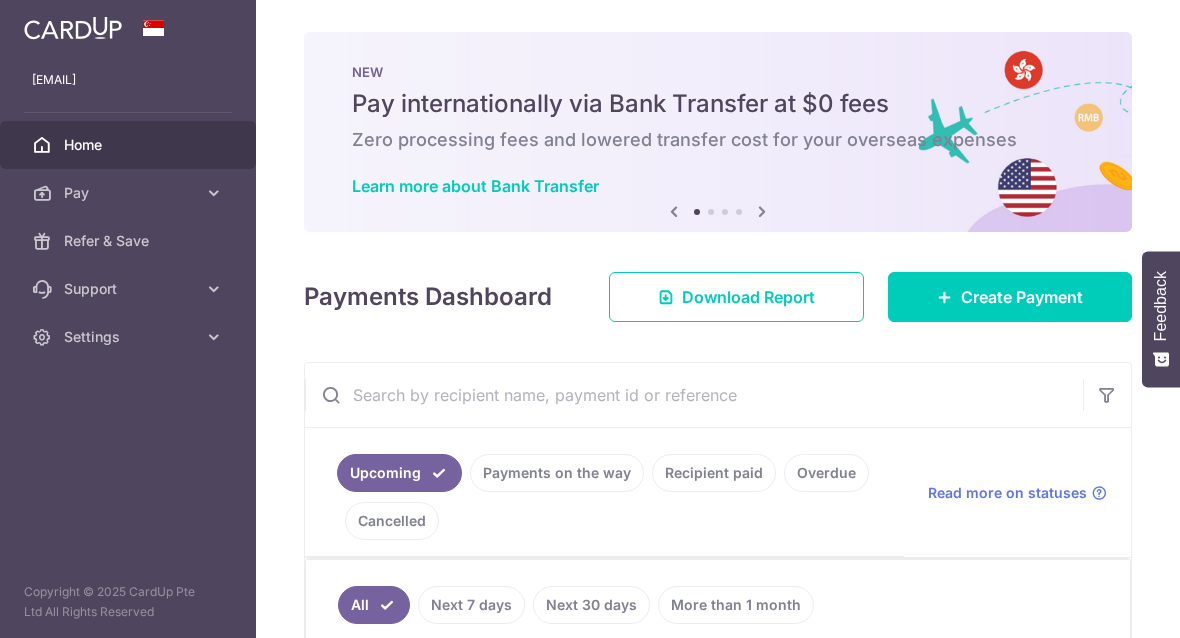 scroll, scrollTop: 0, scrollLeft: 0, axis: both 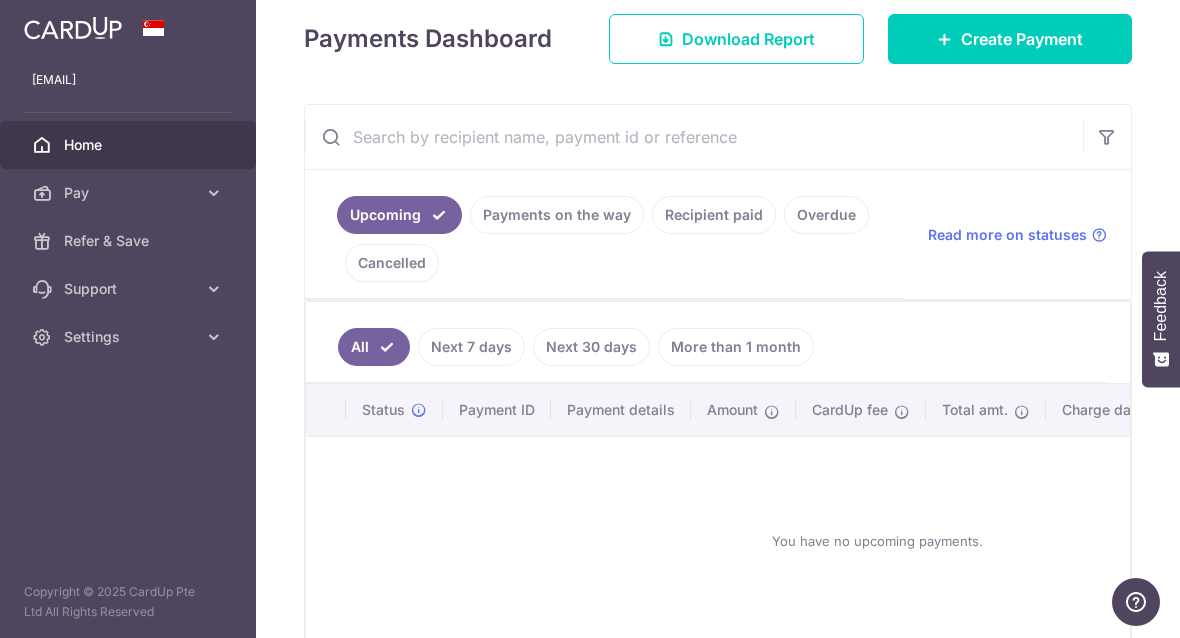 click on "Recipient paid" at bounding box center (714, 215) 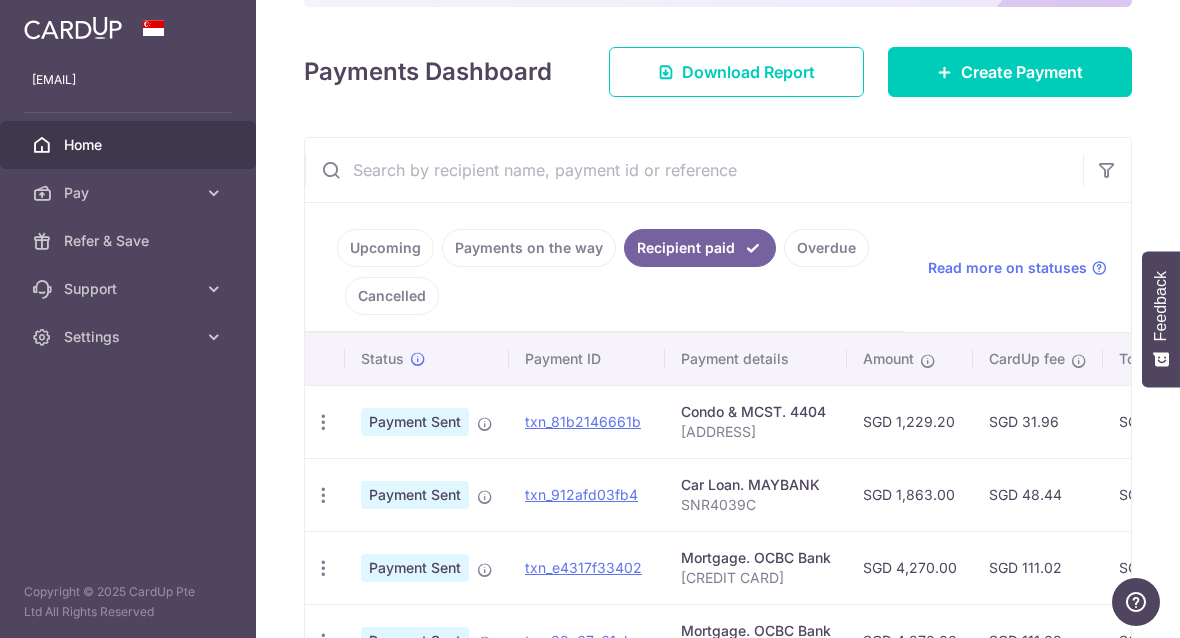 scroll, scrollTop: 269, scrollLeft: 0, axis: vertical 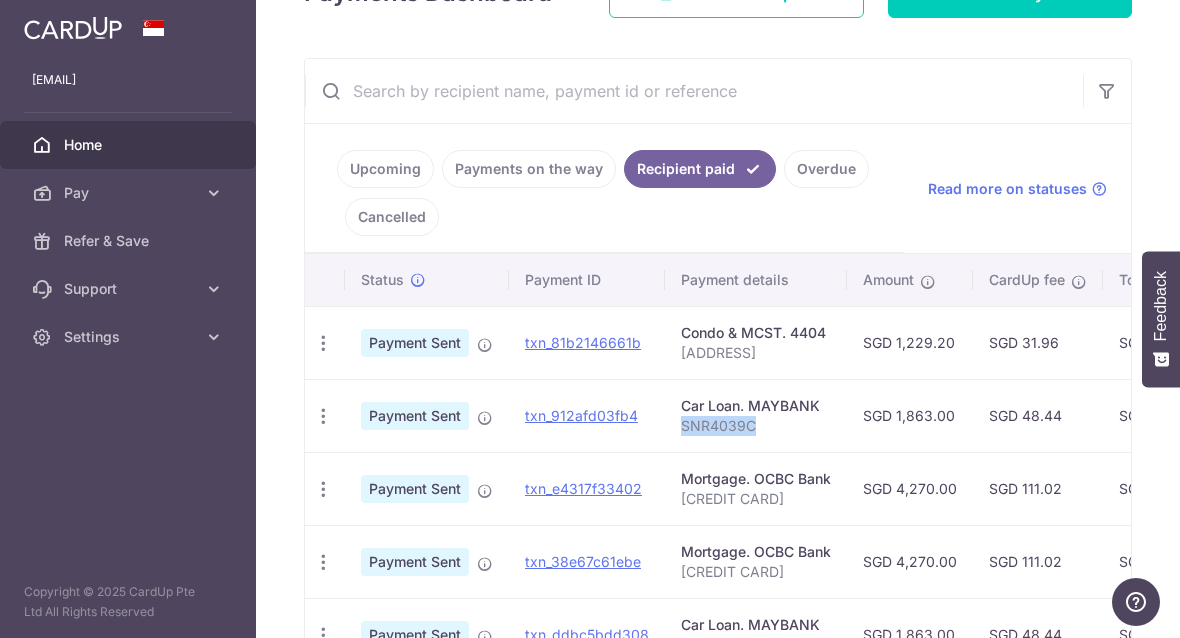 copy on "SNR4039C" 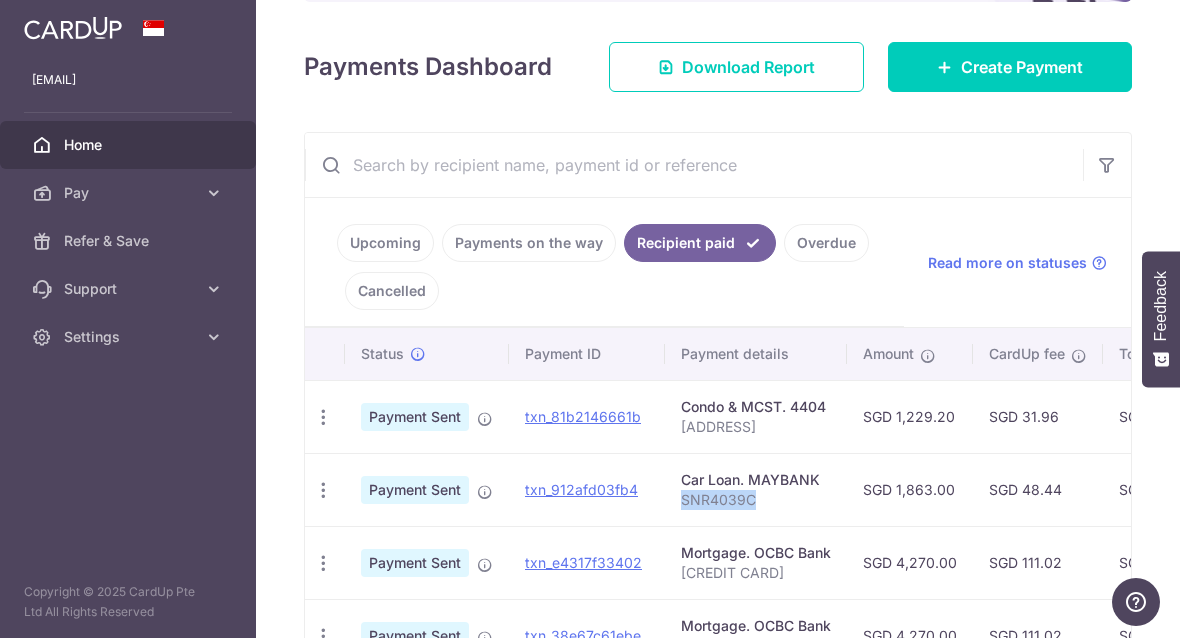 scroll, scrollTop: 231, scrollLeft: 0, axis: vertical 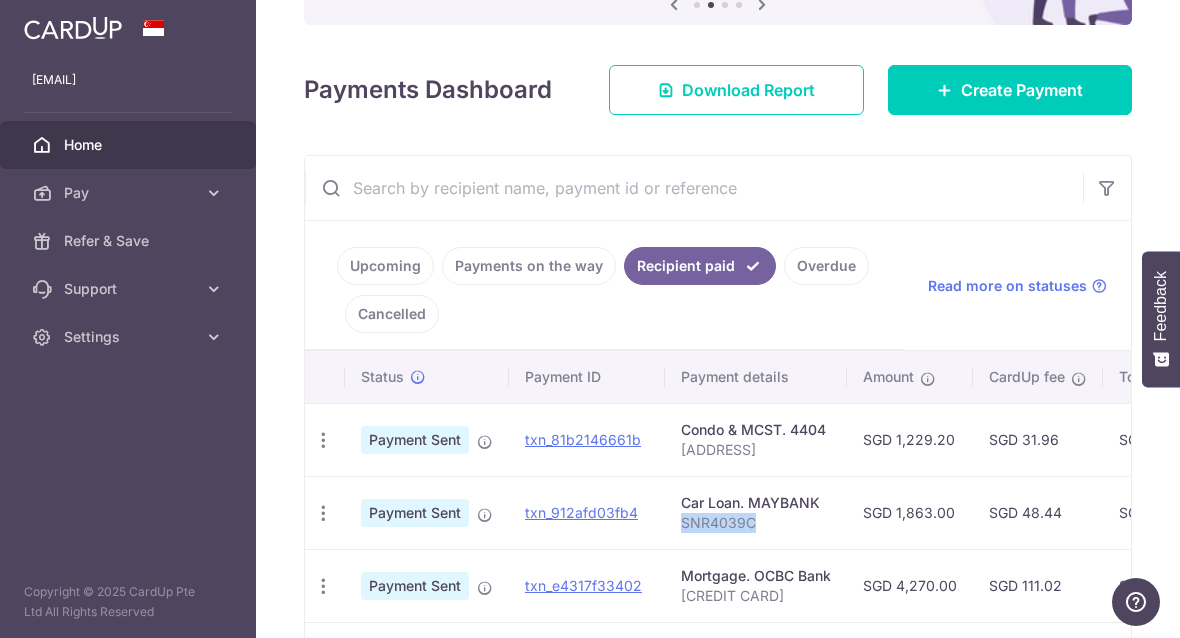 click on "Create Payment" at bounding box center (1010, 90) 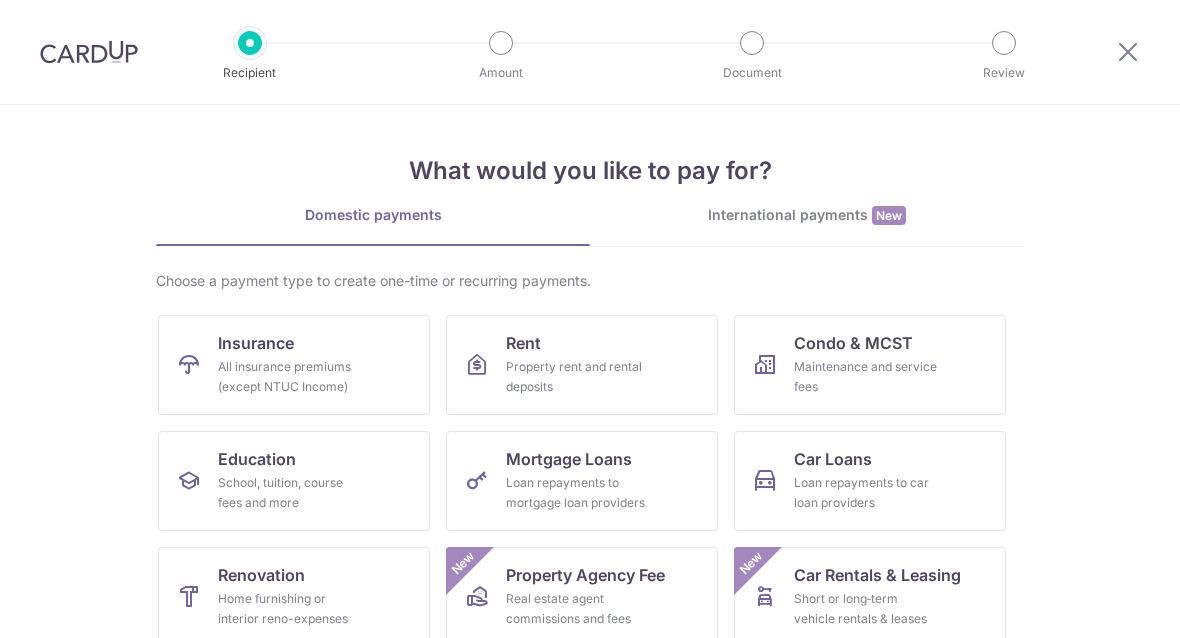 scroll, scrollTop: 0, scrollLeft: 0, axis: both 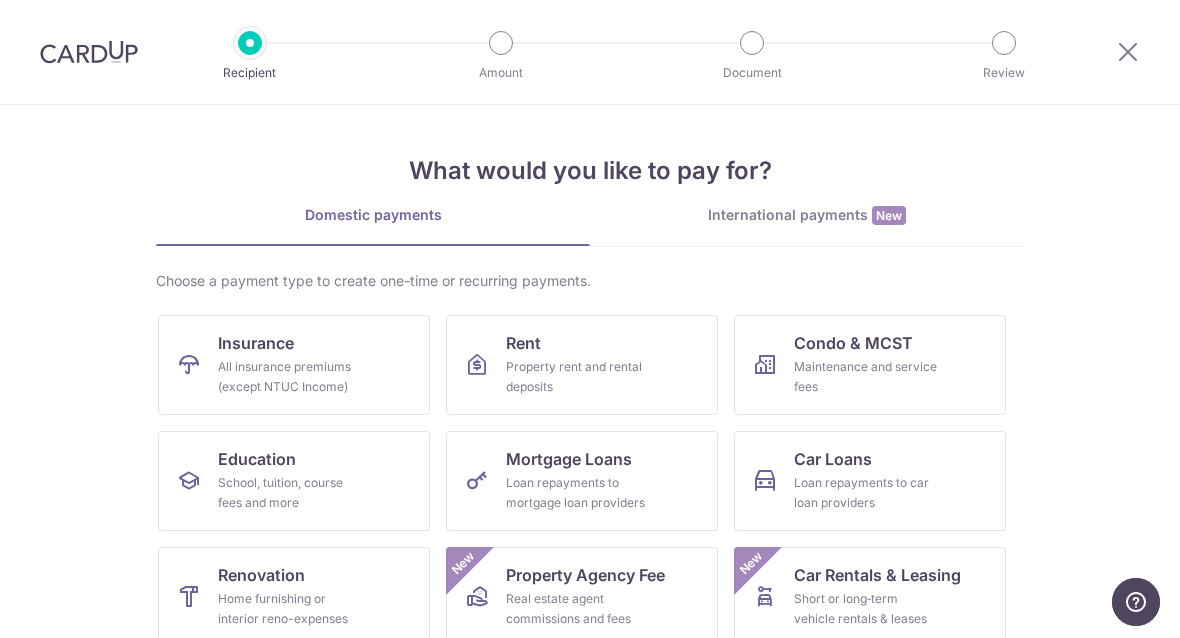 click on "Car Loans Loan repayments to car loan providers" at bounding box center (870, 481) 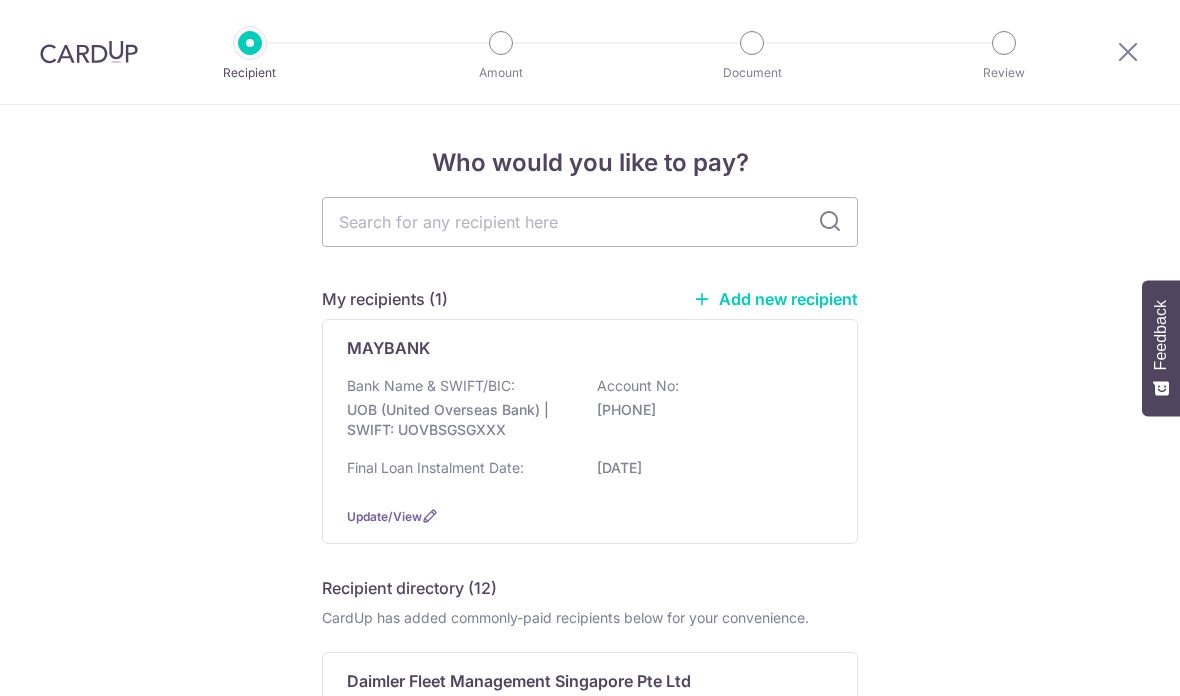 scroll, scrollTop: 0, scrollLeft: 0, axis: both 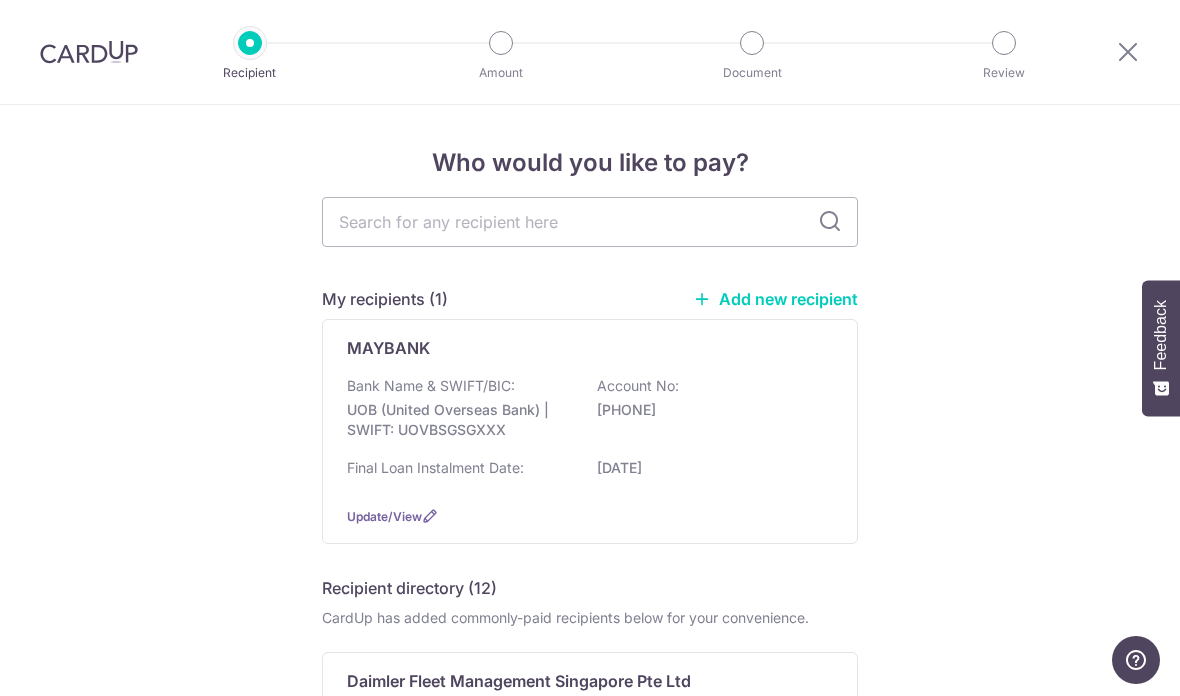 click on "Bank Name & SWIFT/BIC:" at bounding box center (431, 386) 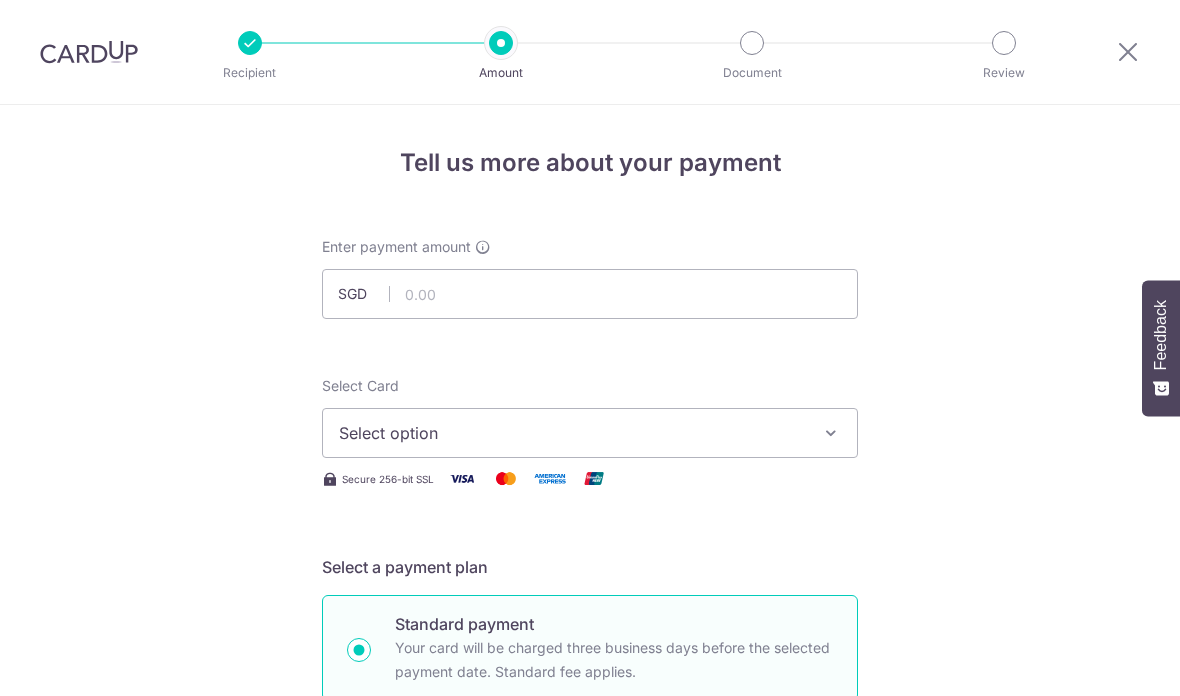scroll, scrollTop: 0, scrollLeft: 0, axis: both 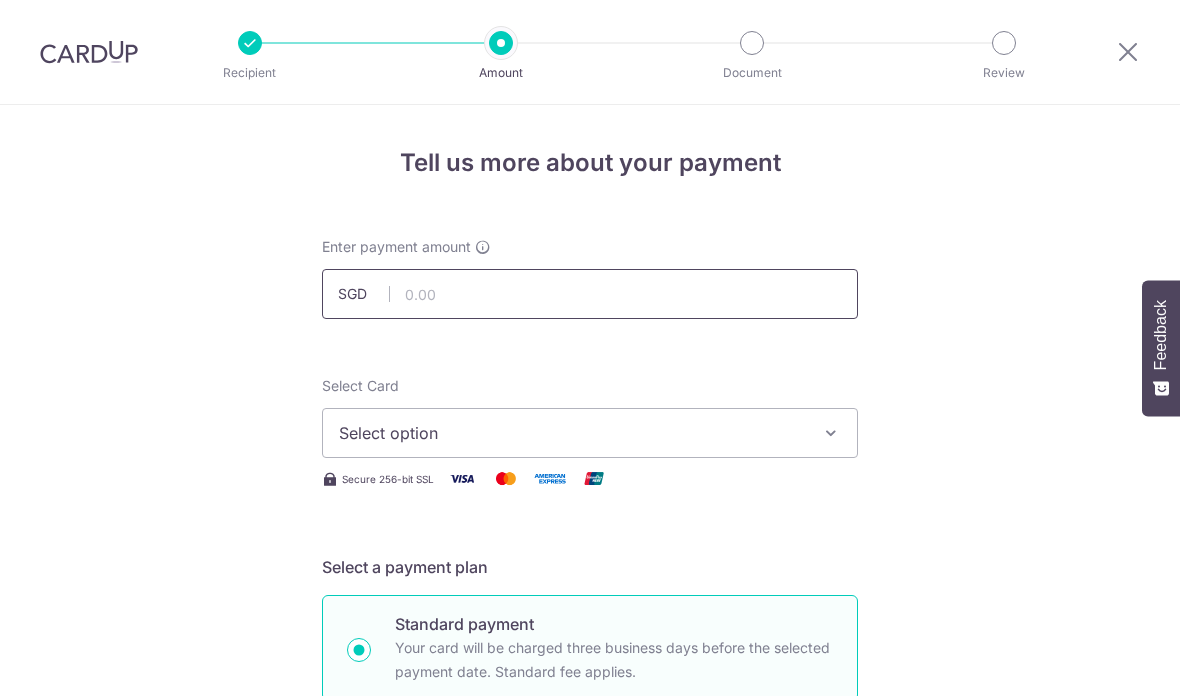 click at bounding box center [590, 294] 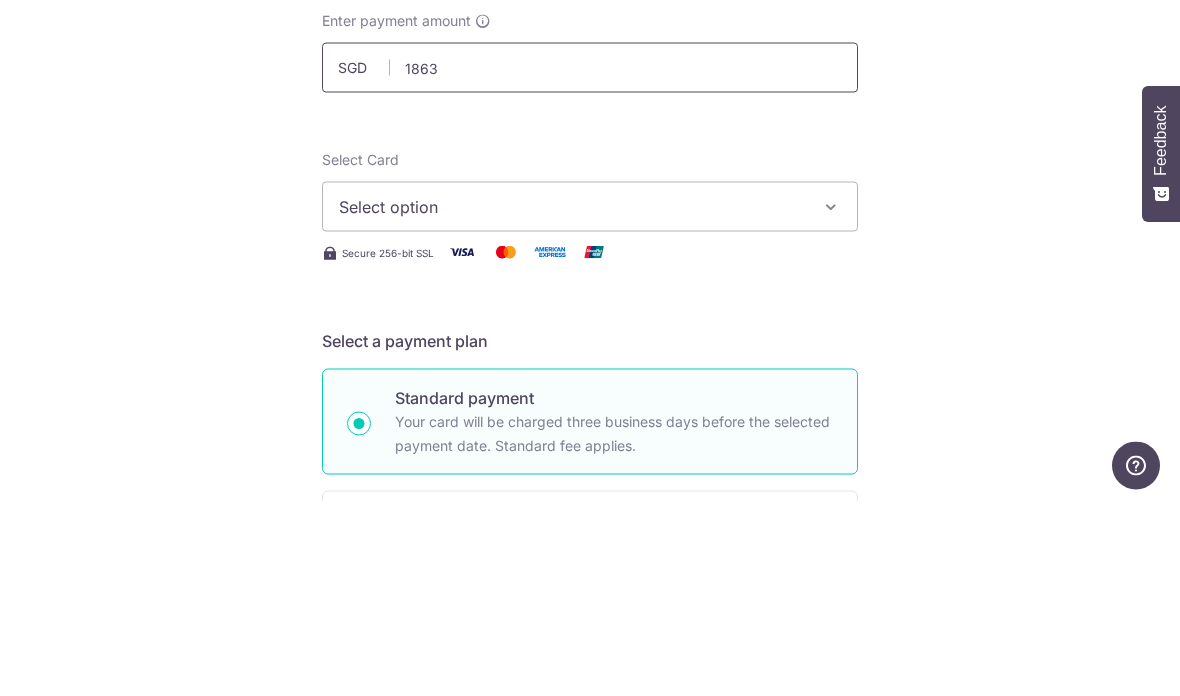 scroll, scrollTop: 34, scrollLeft: 0, axis: vertical 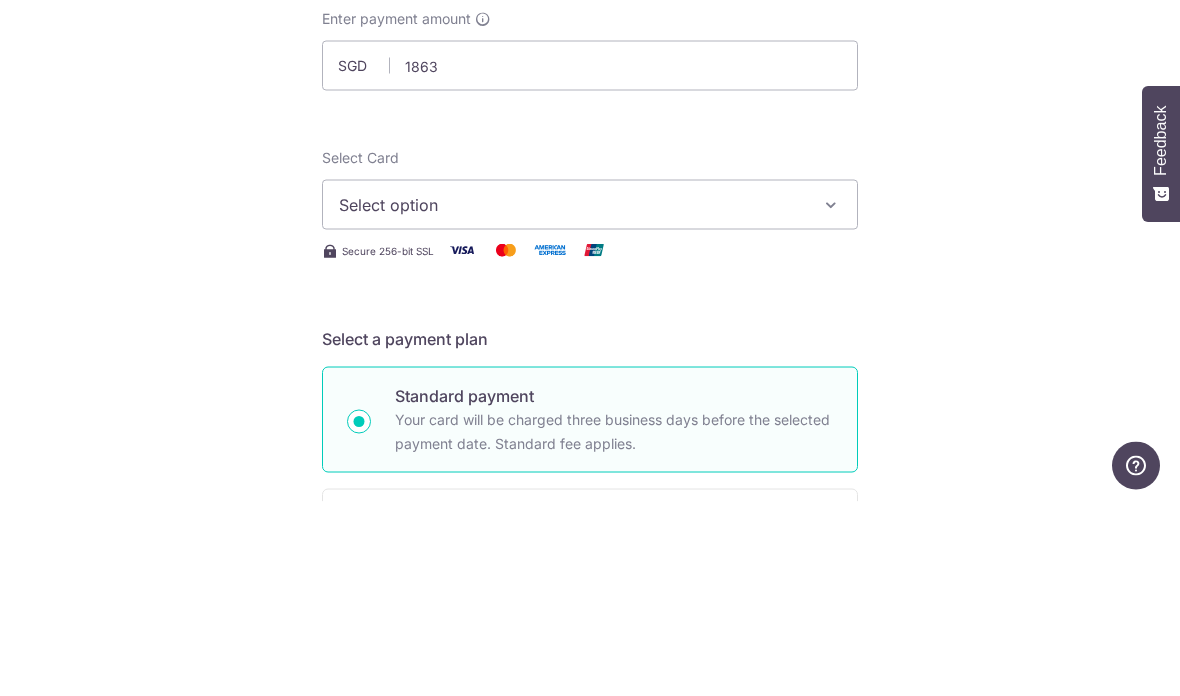 click on "Tell us more about your payment
Enter payment amount
SGD
1863
Select Card
Select option
Add credit card
Your Cards
**** 1000
**** 9936
Secure 256-bit SSL
Text
New card details
Card" at bounding box center (590, 975) 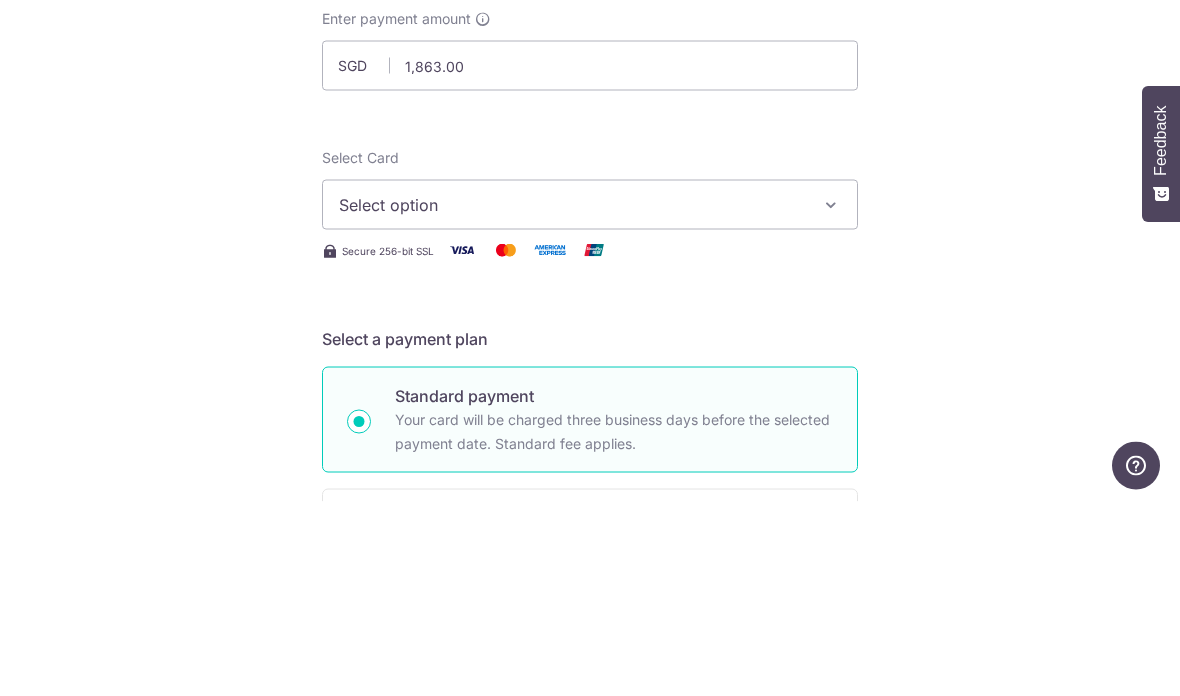 scroll, scrollTop: 80, scrollLeft: 0, axis: vertical 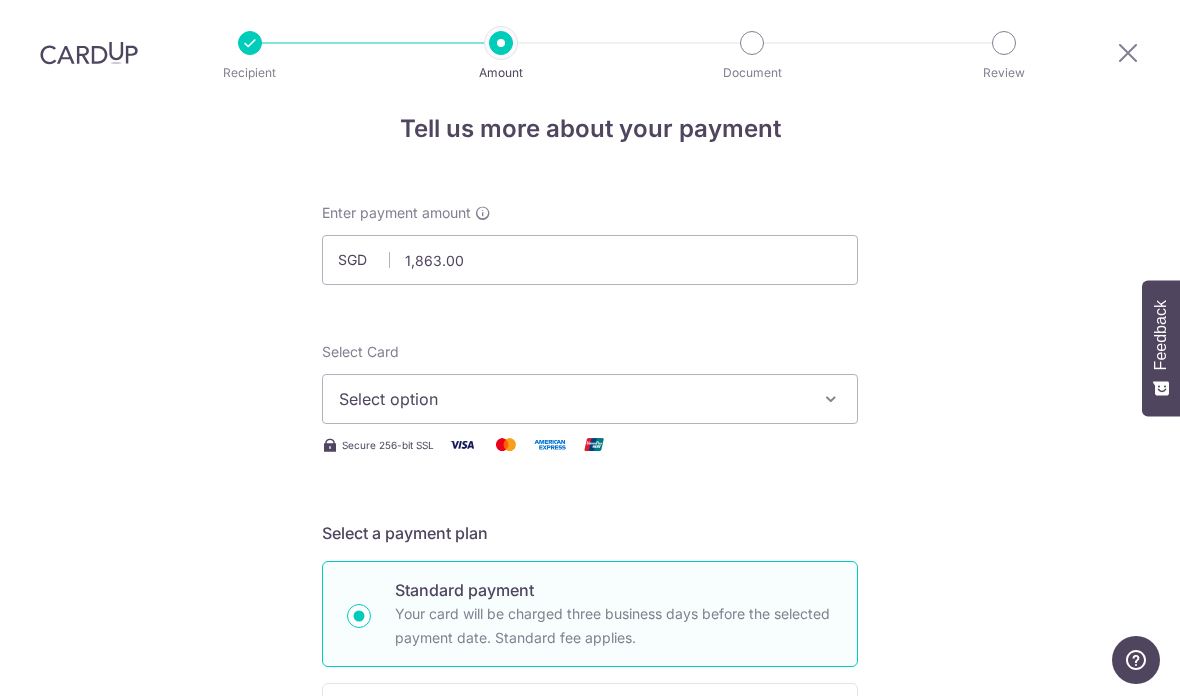 click on "Select option" at bounding box center (572, 399) 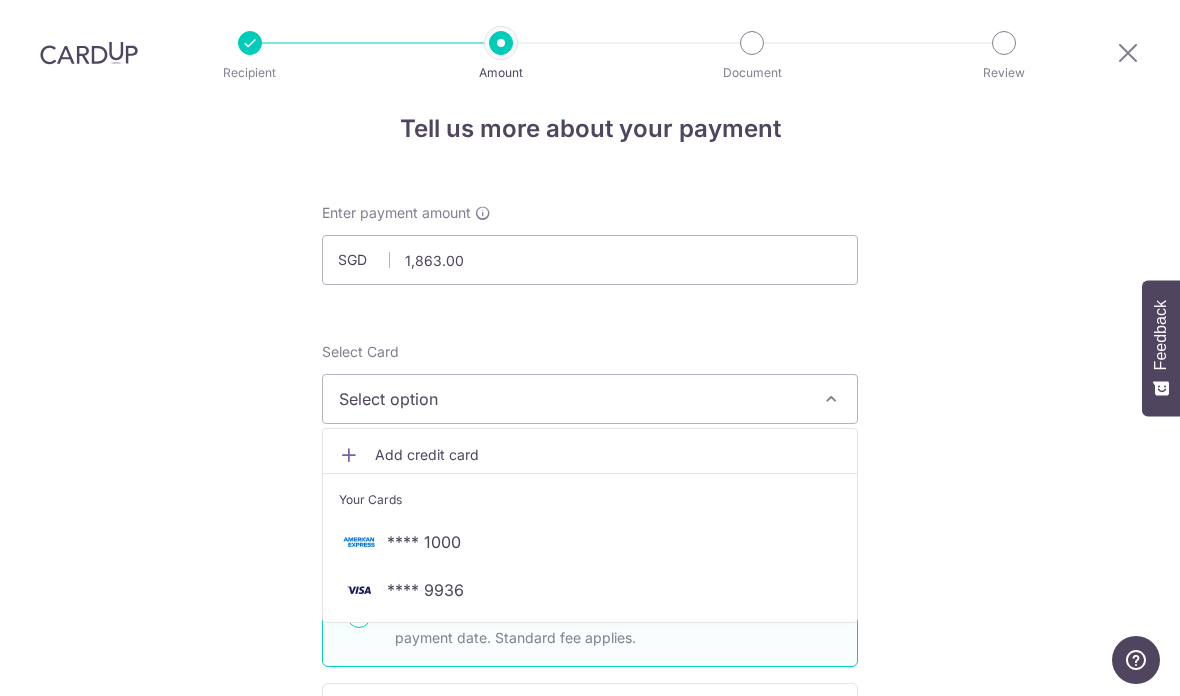 click at bounding box center (359, 590) 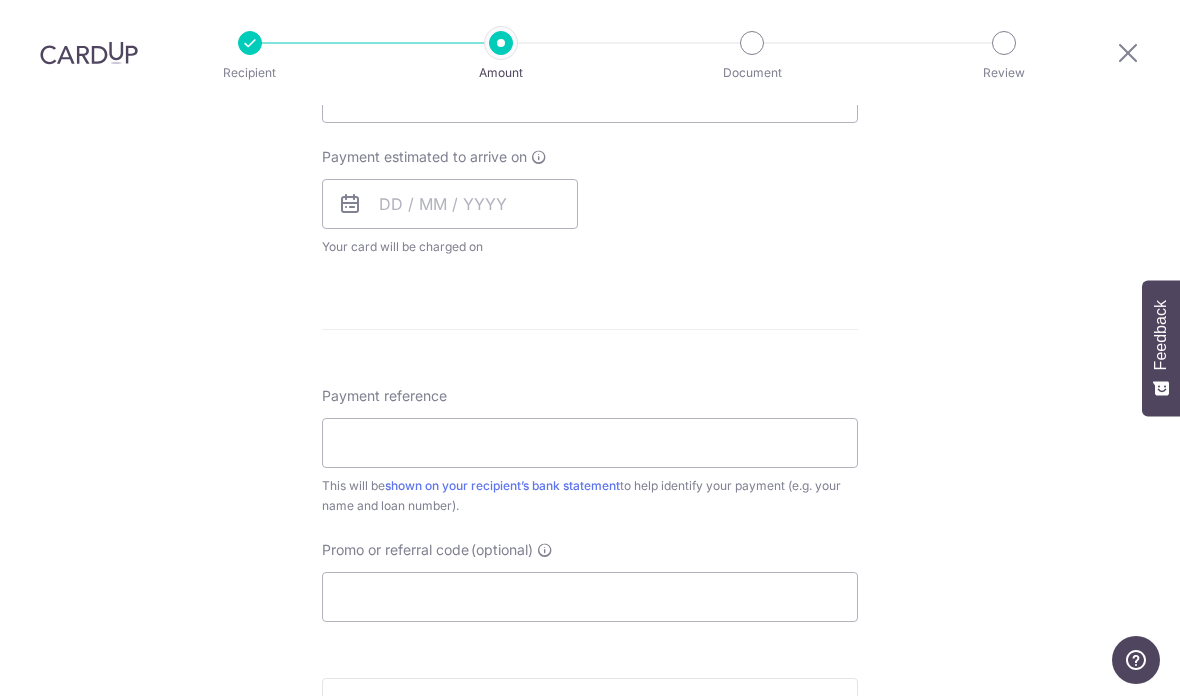 scroll, scrollTop: 881, scrollLeft: 0, axis: vertical 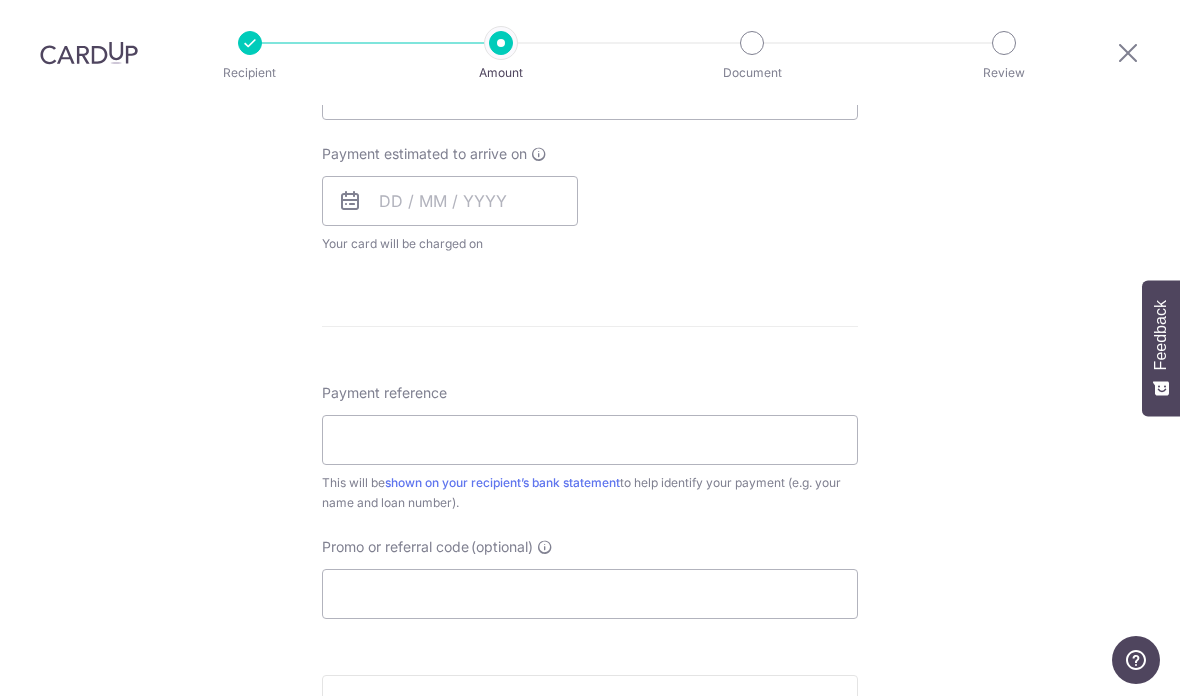 click on "Payment reference" at bounding box center (590, 440) 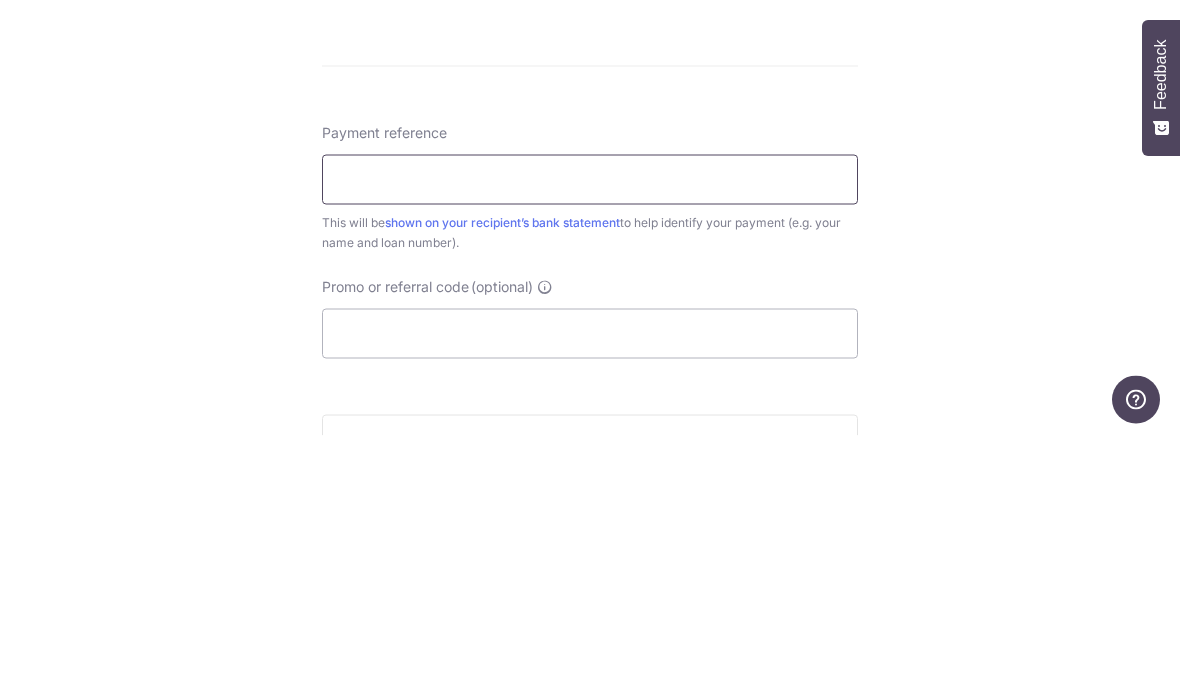click on "Payment reference" at bounding box center [590, 440] 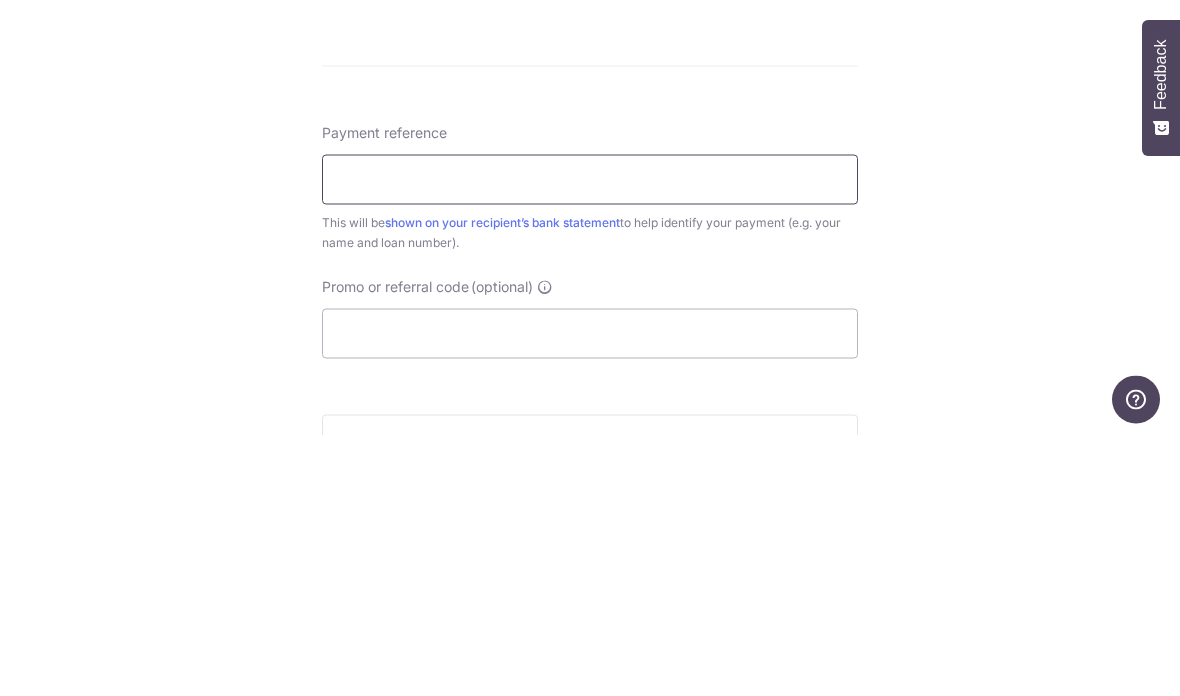 paste on "SNR4039C" 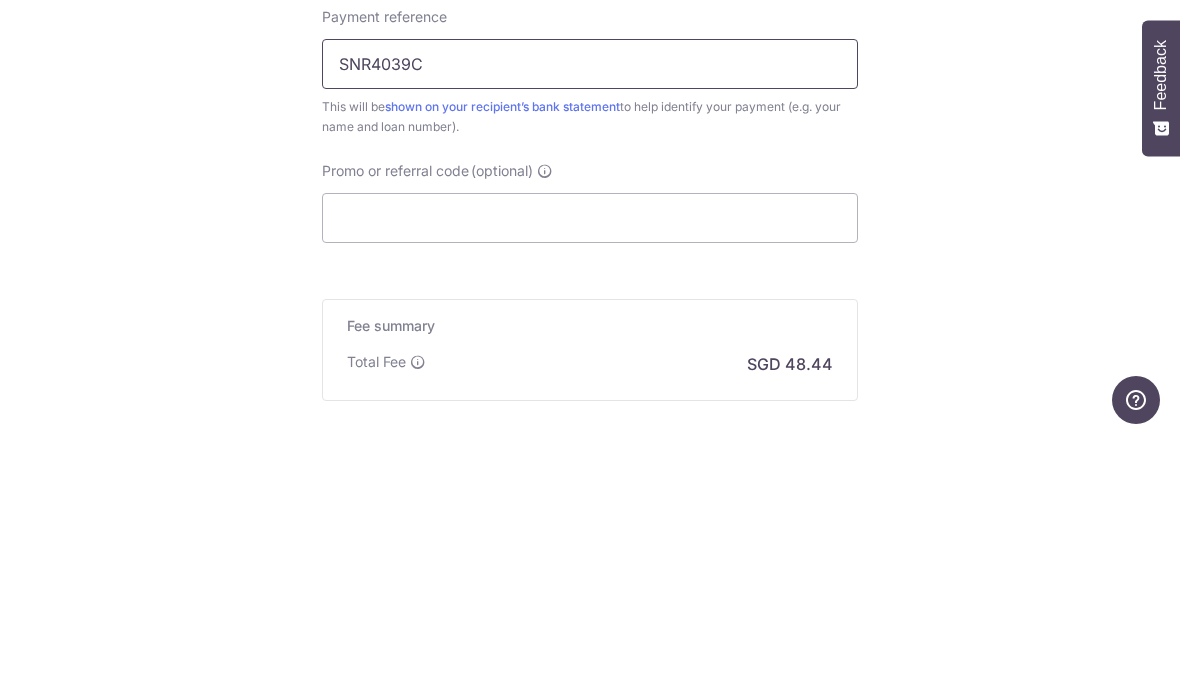 scroll, scrollTop: 1011, scrollLeft: 0, axis: vertical 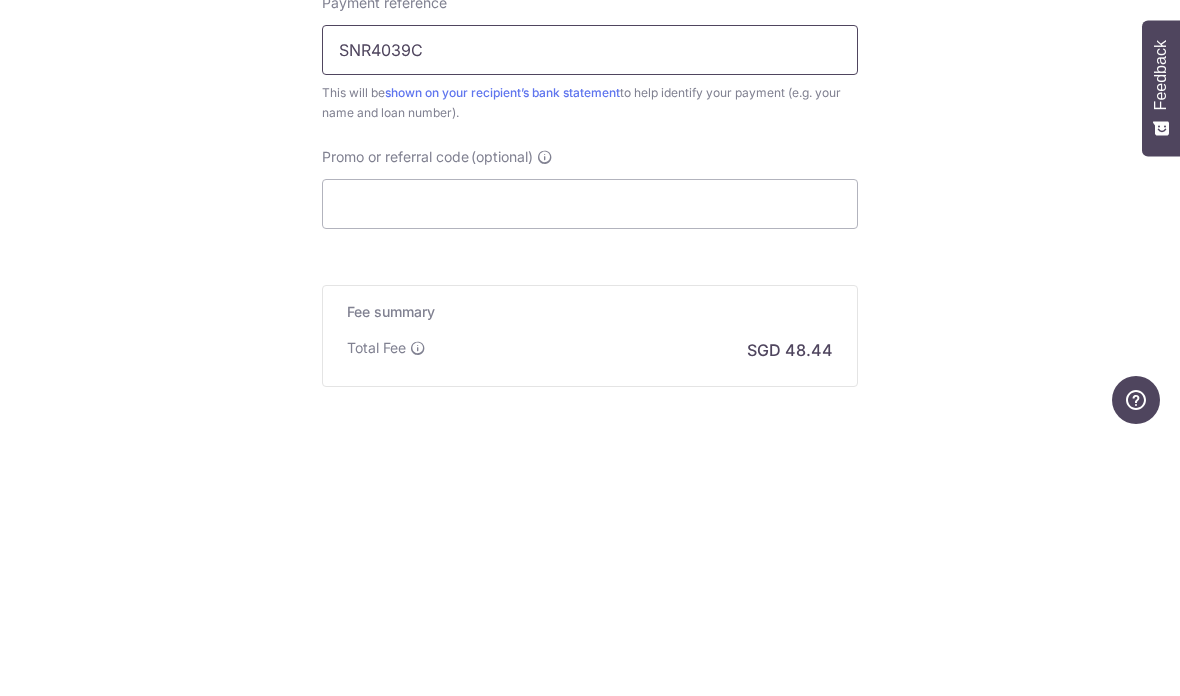 type on "SNR4039C" 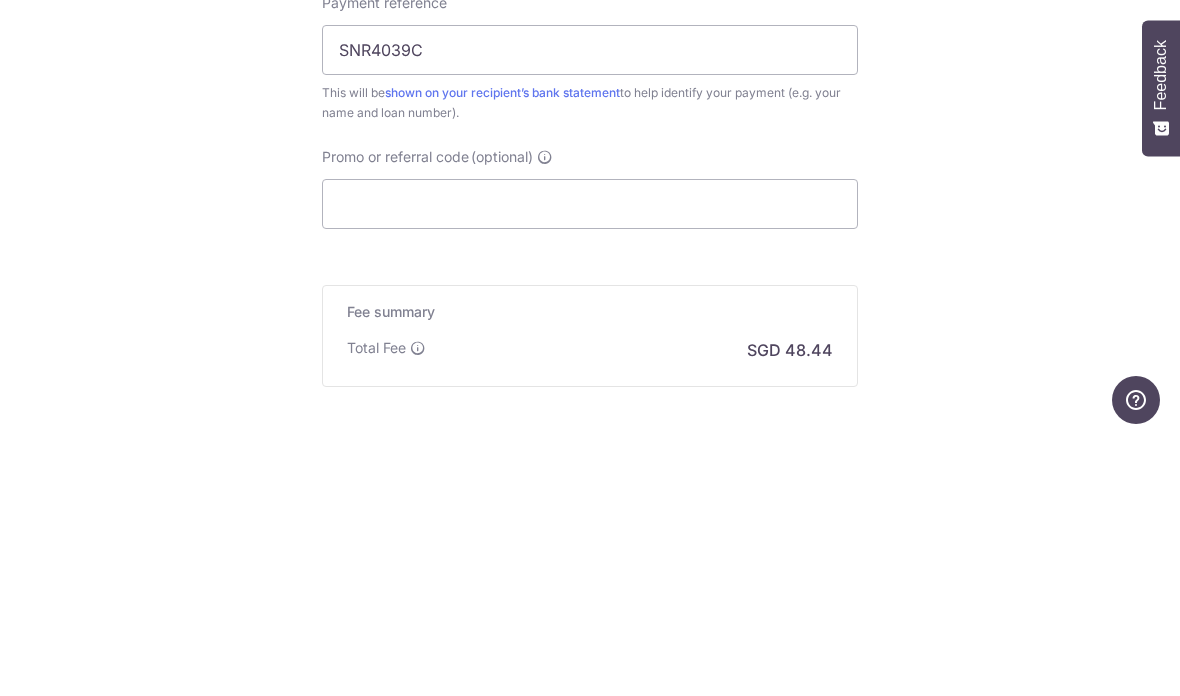 click on "Tell us more about your payment
Enter payment amount
SGD
1,863.00
1863.00
Select Card
**** 9936
Add credit card
Your Cards
**** 1000
**** 9936
Secure 256-bit SSL
Text
New card details
Card" at bounding box center (590, -2) 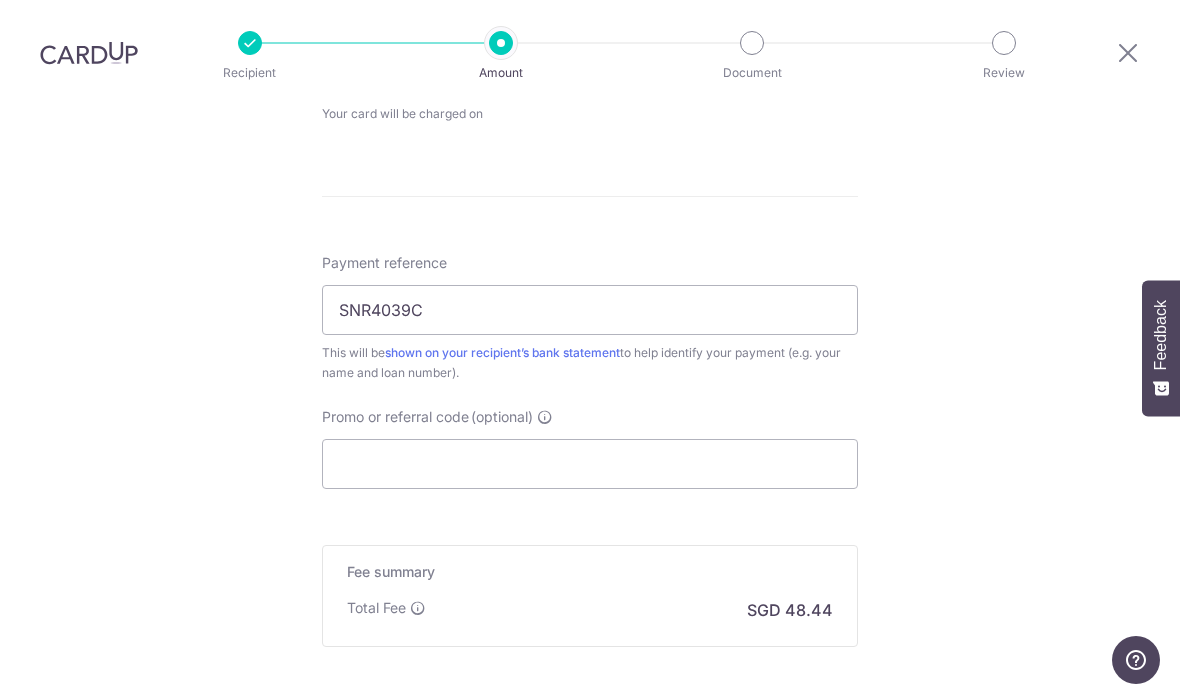 click on "Continue" at bounding box center [730, 728] 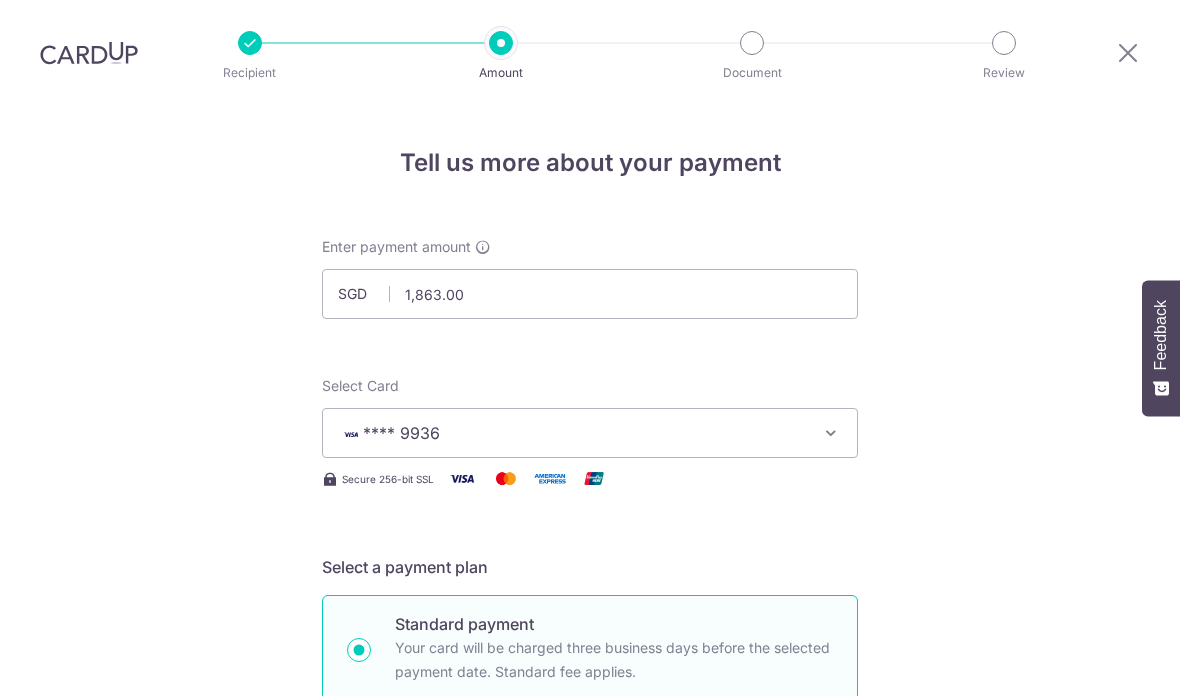 scroll, scrollTop: 80, scrollLeft: 0, axis: vertical 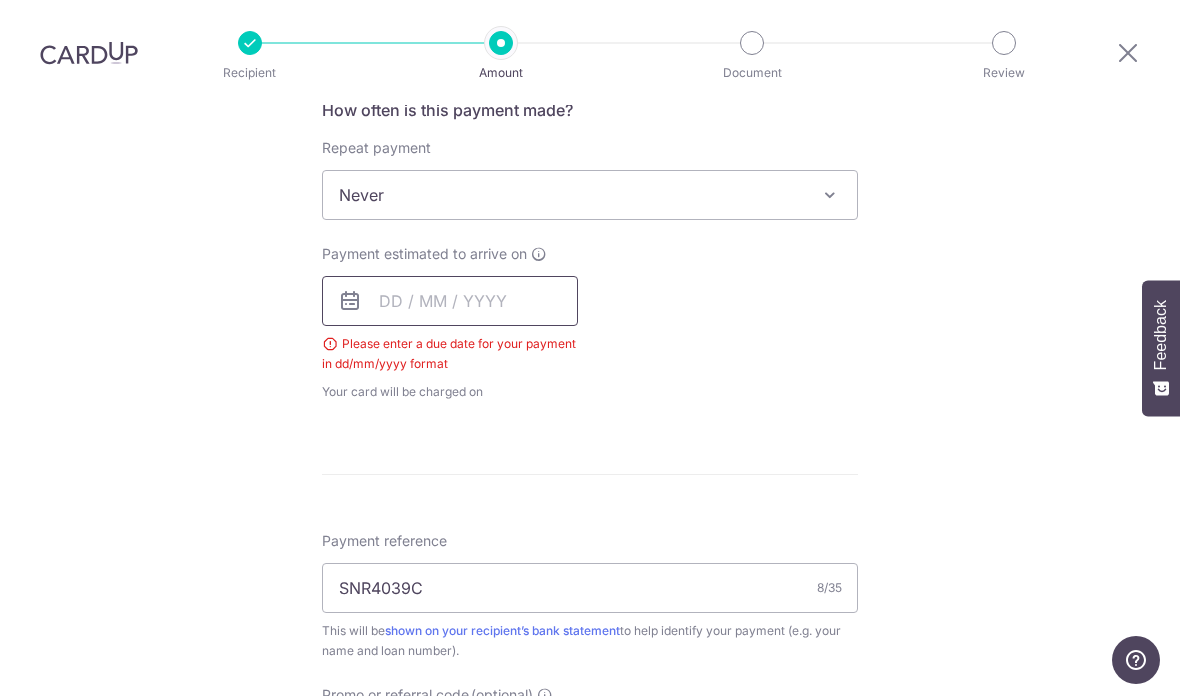 click at bounding box center [450, 301] 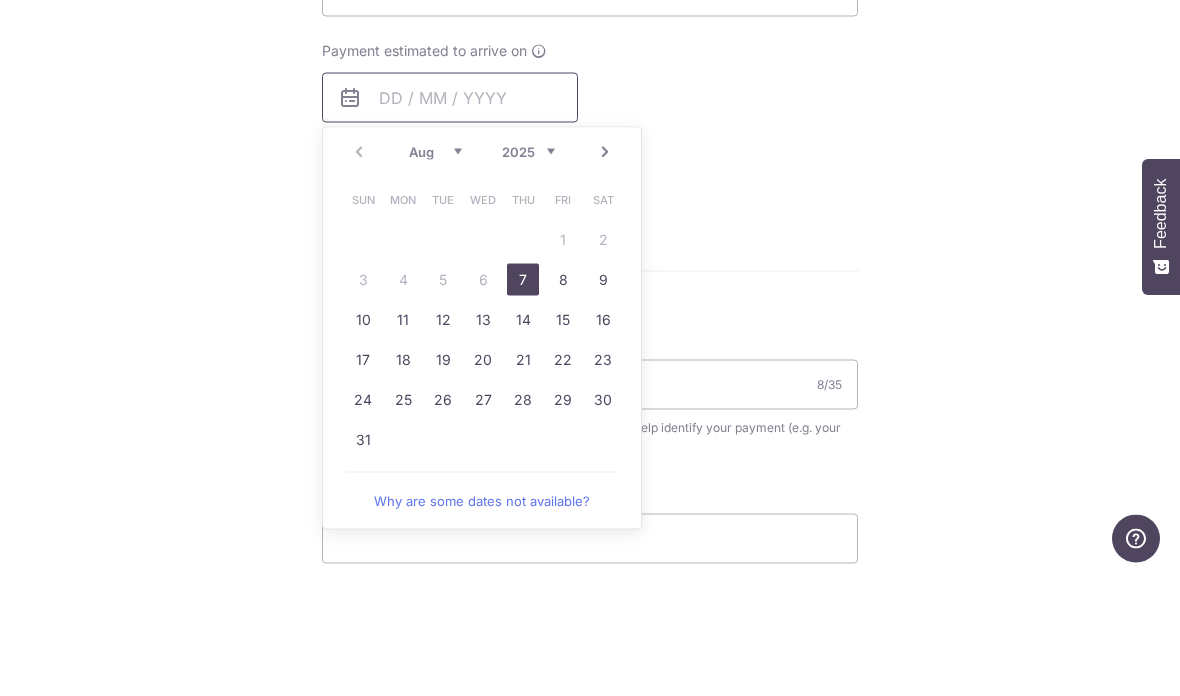 scroll, scrollTop: 887, scrollLeft: 0, axis: vertical 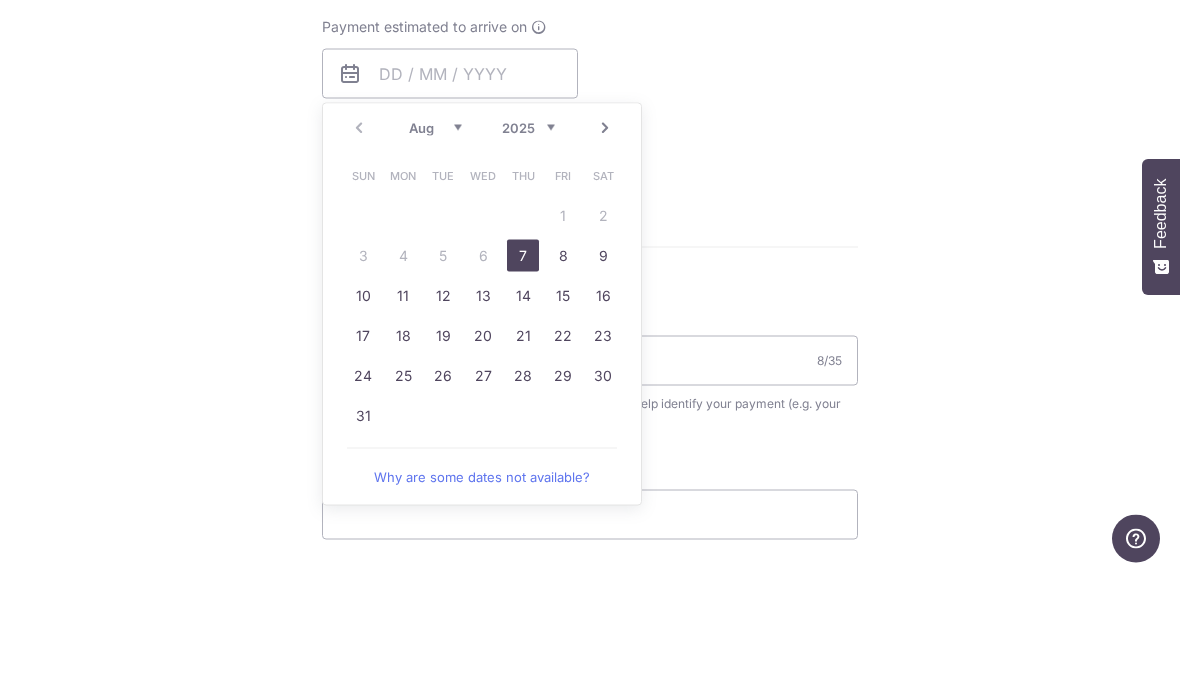 click on "7" at bounding box center [523, 377] 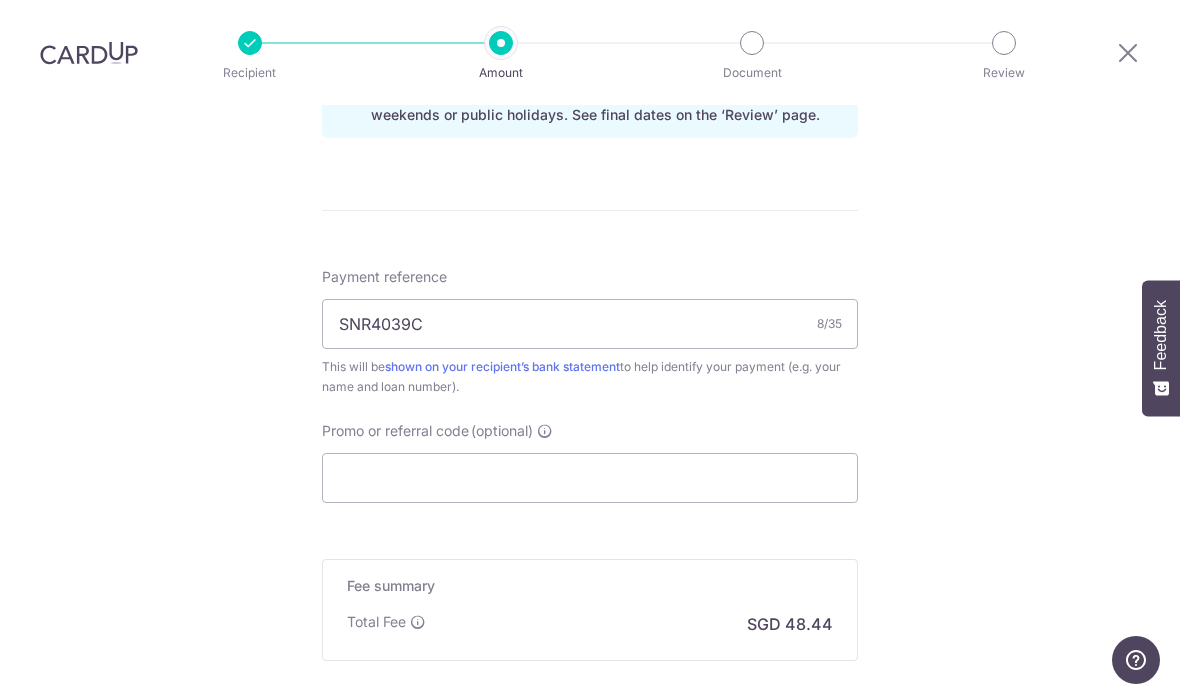 scroll, scrollTop: 1110, scrollLeft: 0, axis: vertical 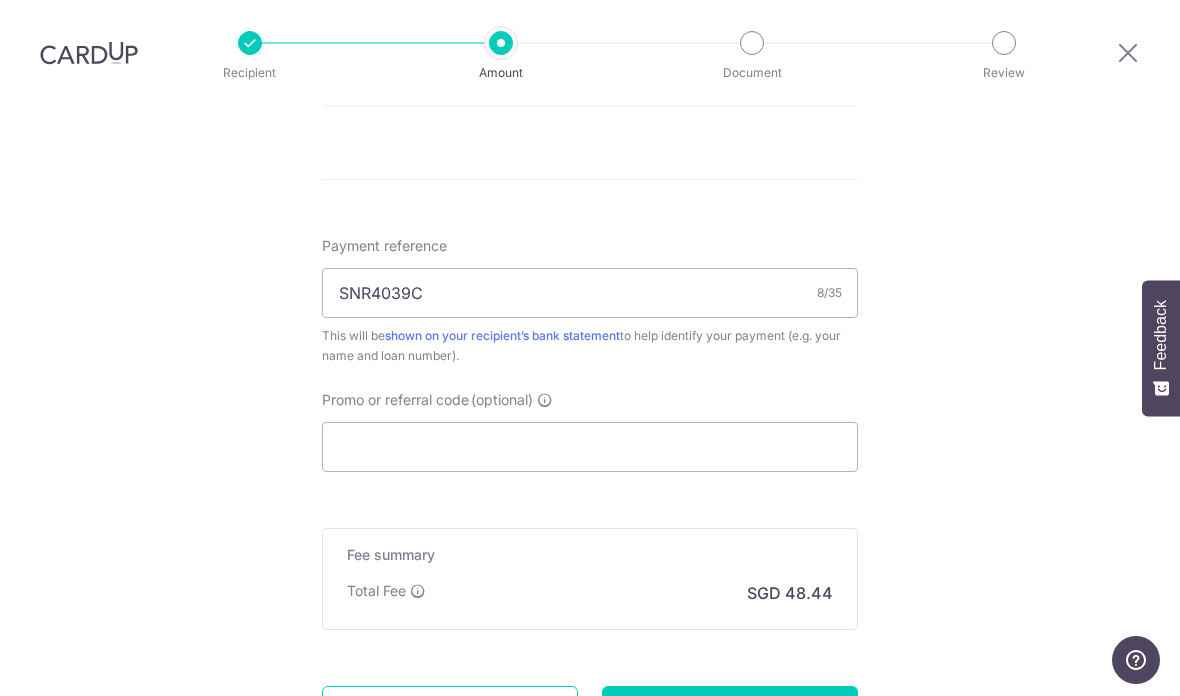 click on "Continue" at bounding box center [730, 711] 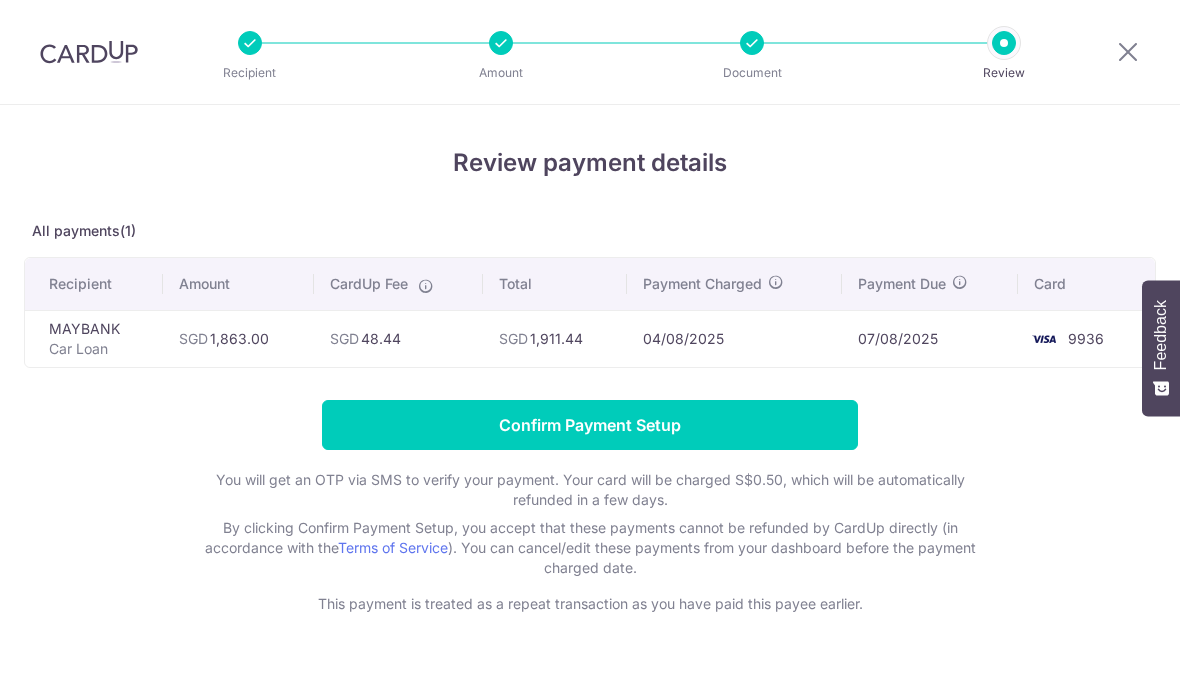scroll, scrollTop: 0, scrollLeft: 0, axis: both 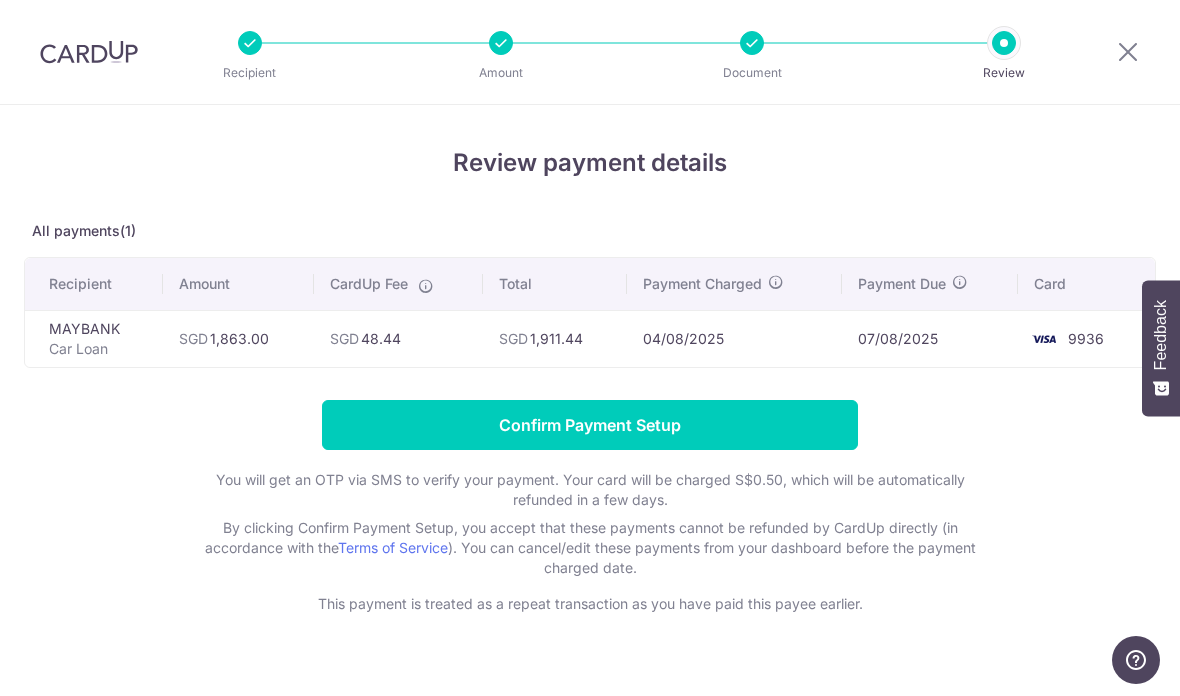 click on "Confirm Payment Setup" at bounding box center (590, 425) 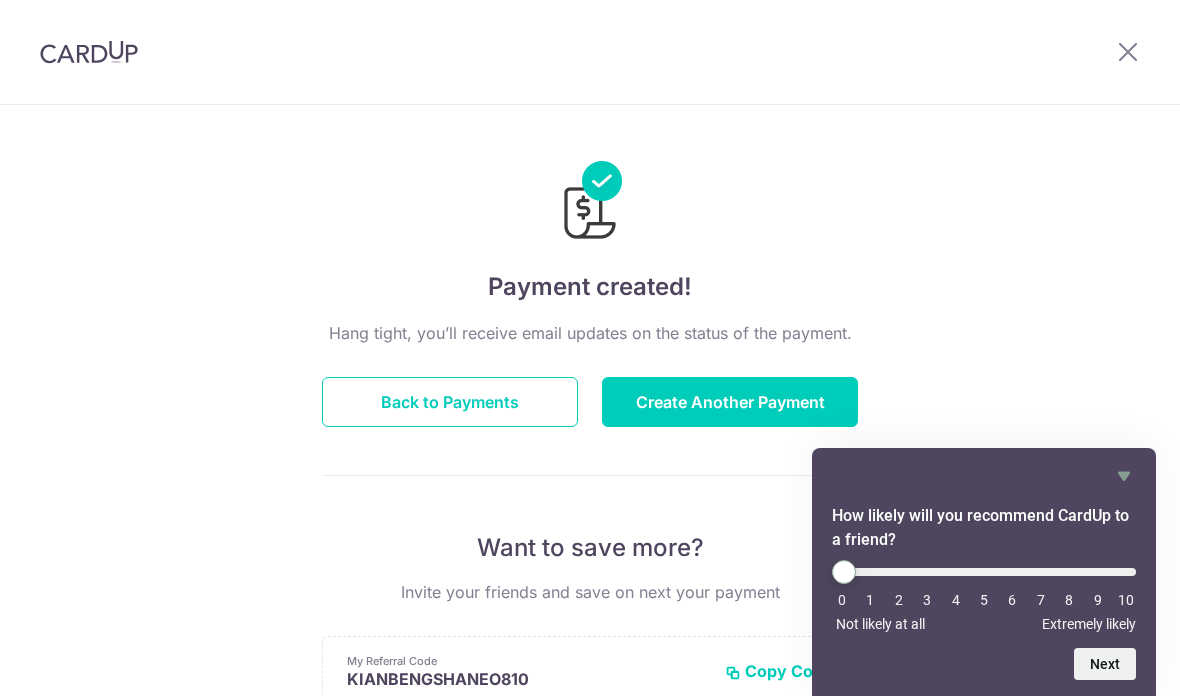scroll, scrollTop: 0, scrollLeft: 0, axis: both 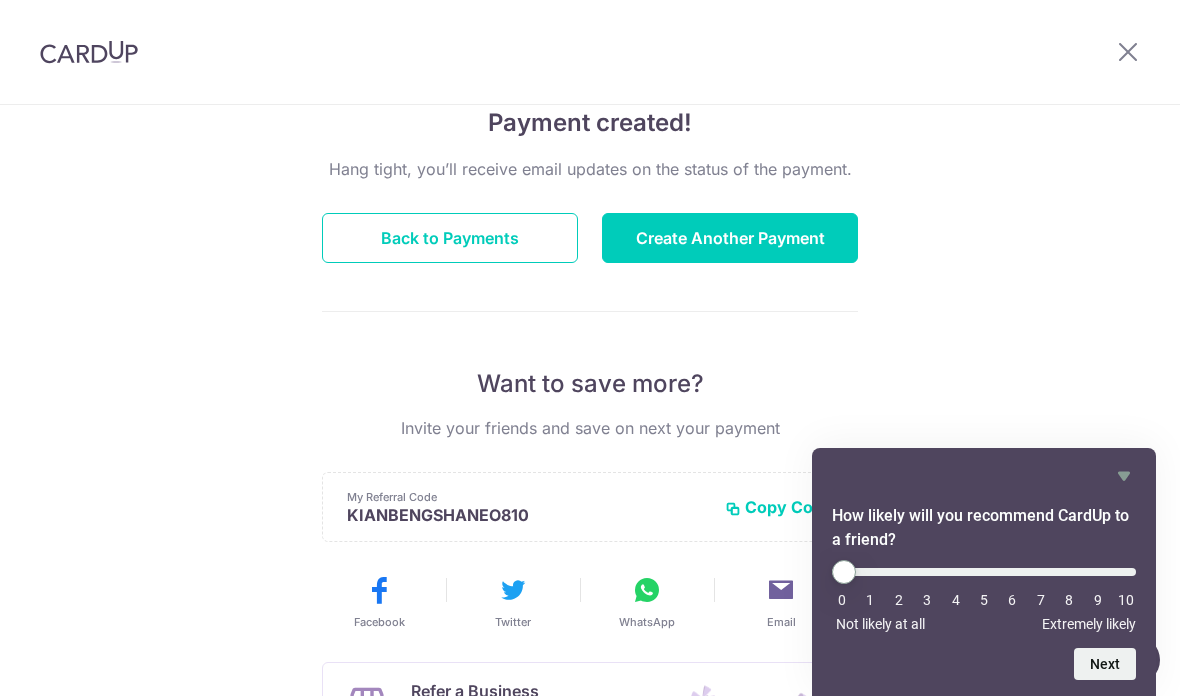 click on "Create Another Payment" at bounding box center (730, 238) 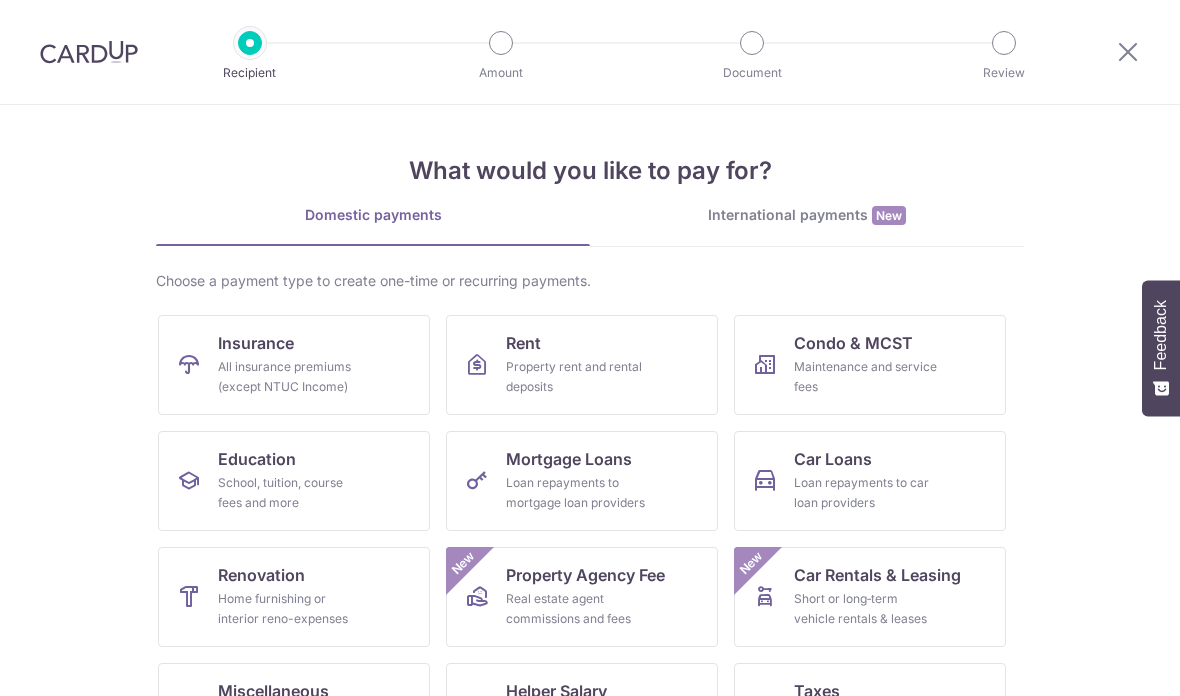 scroll, scrollTop: 0, scrollLeft: 0, axis: both 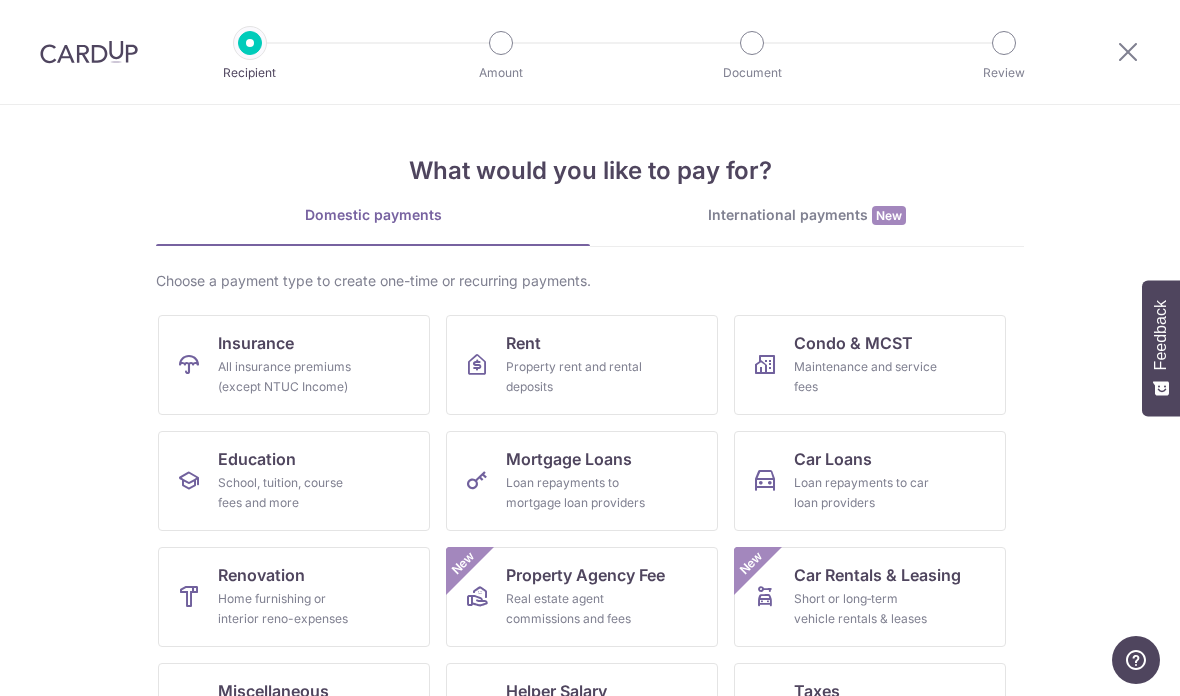 click on "Loan repayments to mortgage loan providers" at bounding box center [578, 493] 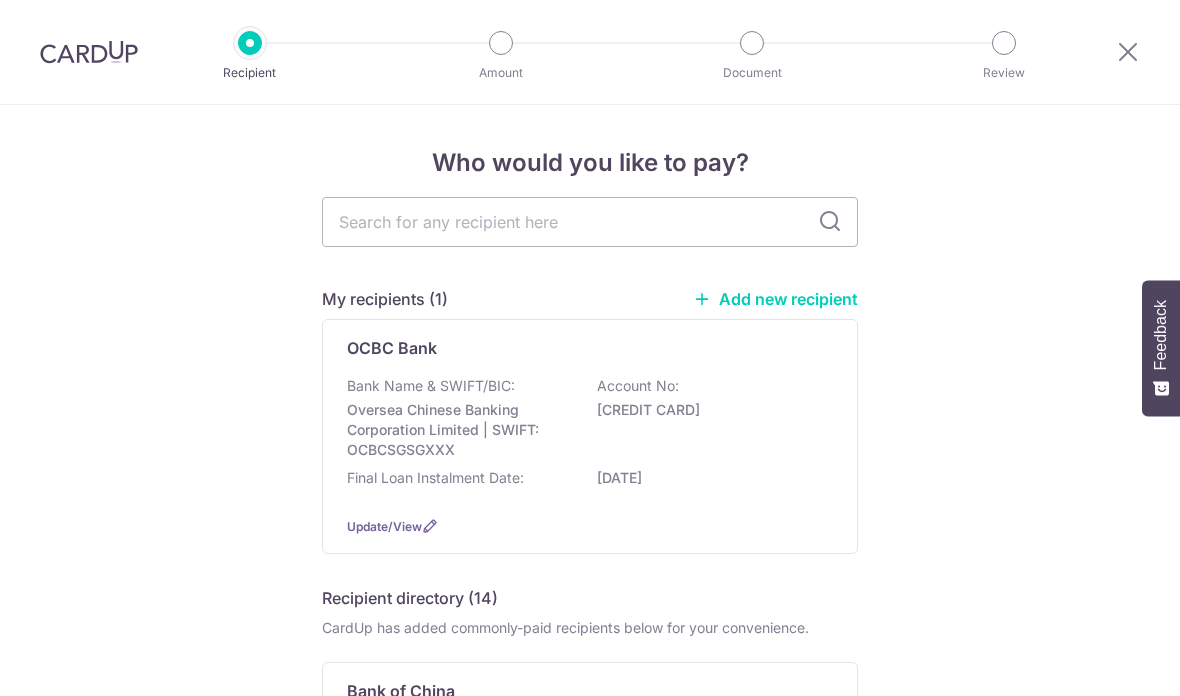 scroll, scrollTop: 0, scrollLeft: 0, axis: both 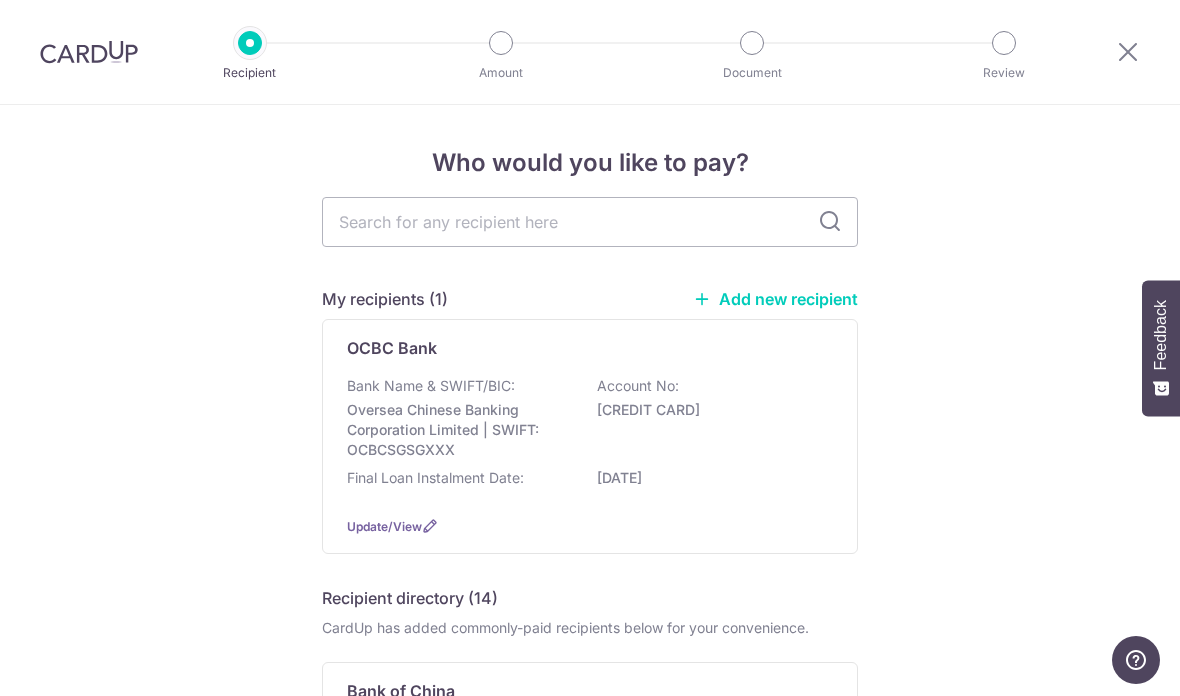 click on "Oversea Chinese Banking Corporation Limited | SWIFT: OCBCSGSGXXX" at bounding box center (459, 430) 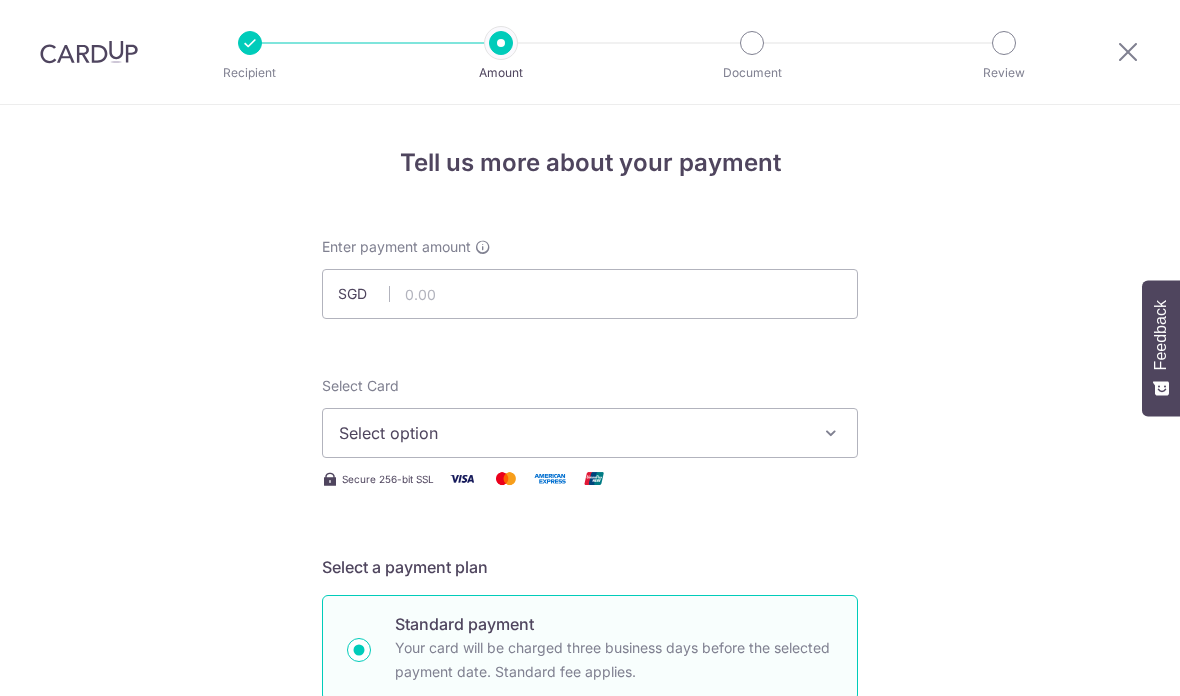 scroll, scrollTop: 0, scrollLeft: 0, axis: both 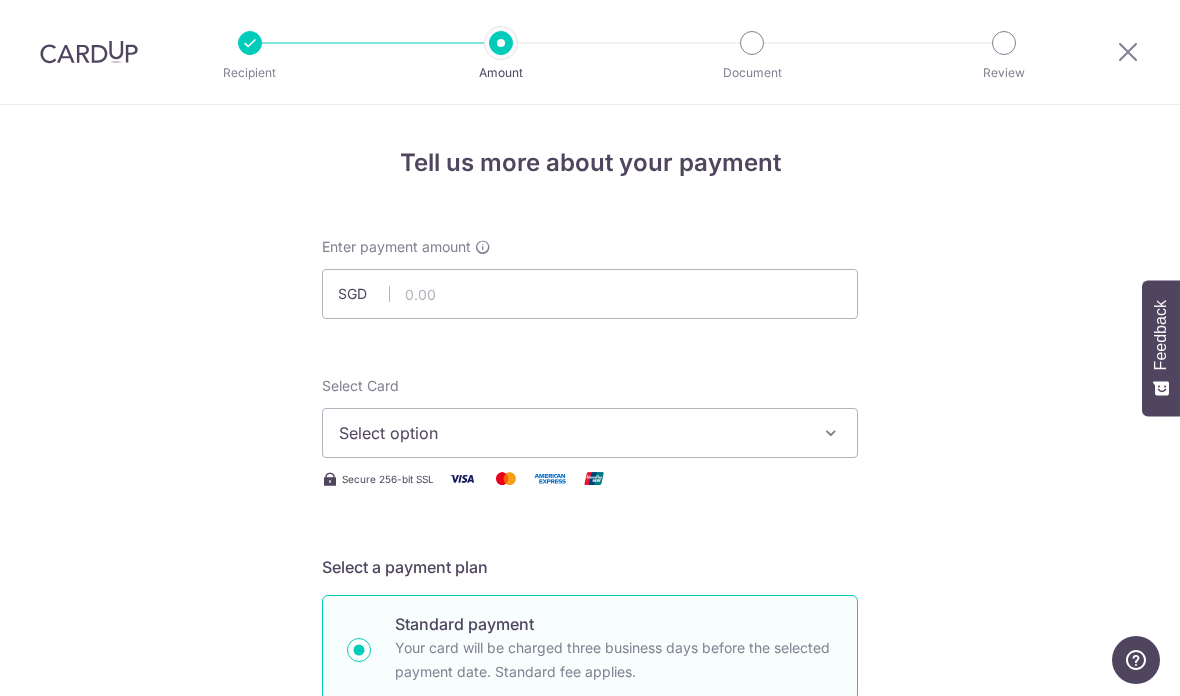 click at bounding box center [89, 52] 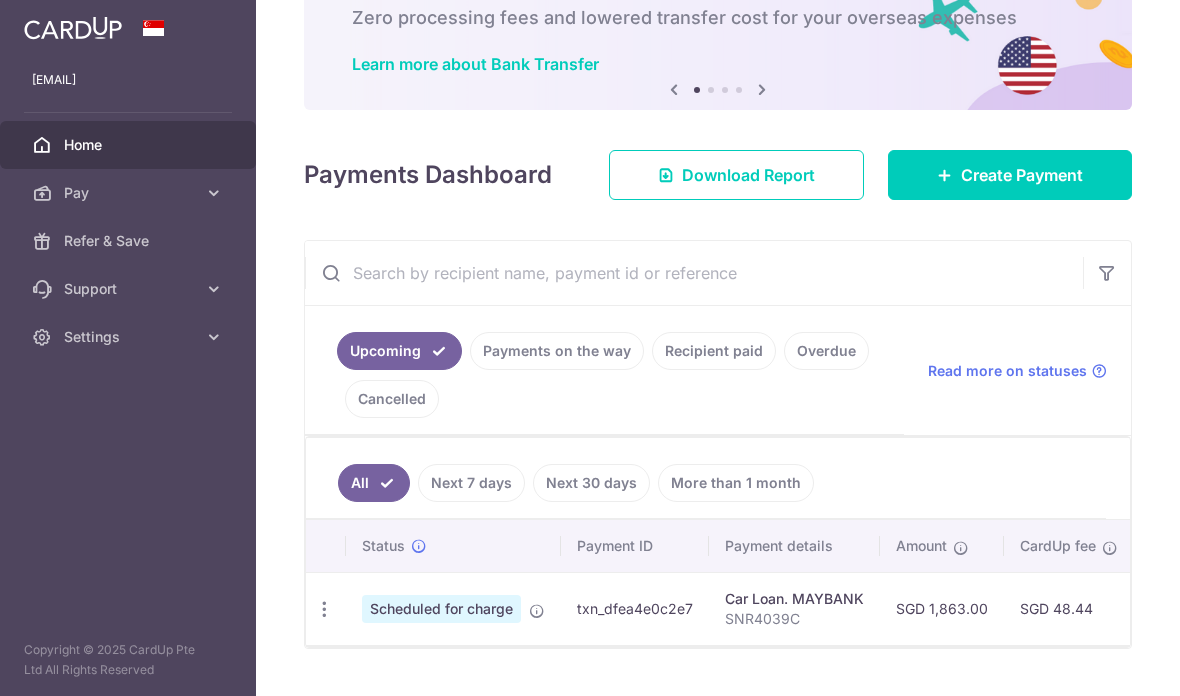 click on "Recipient paid" at bounding box center (714, 351) 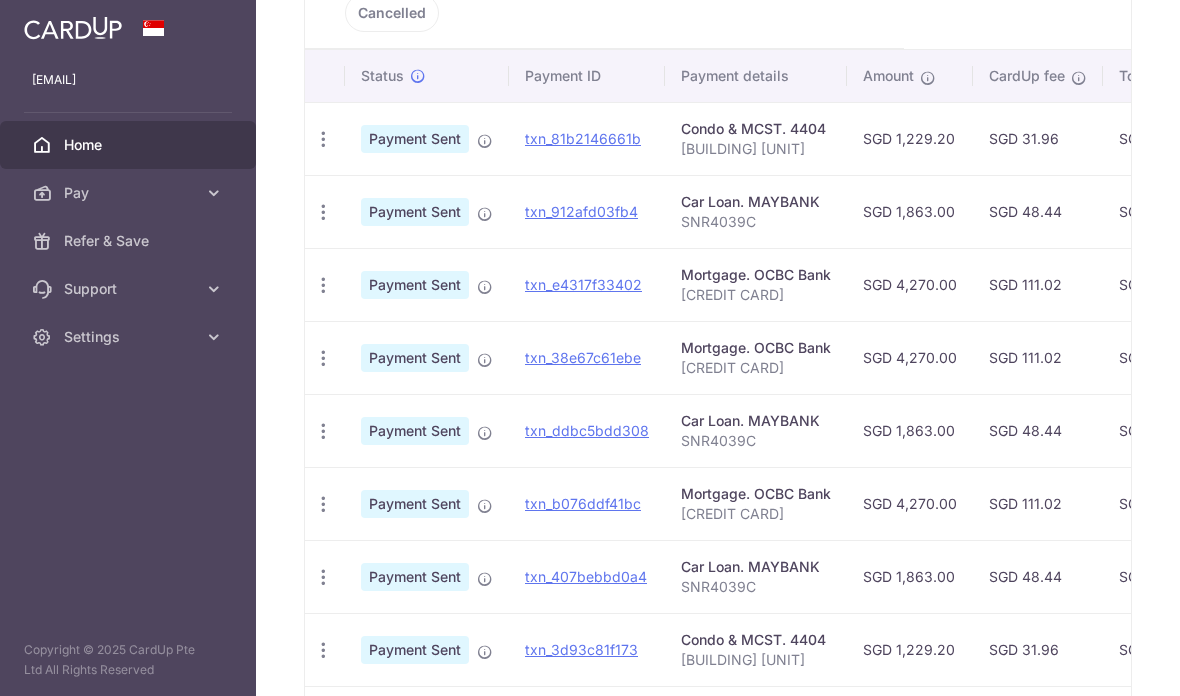 scroll, scrollTop: 510, scrollLeft: 0, axis: vertical 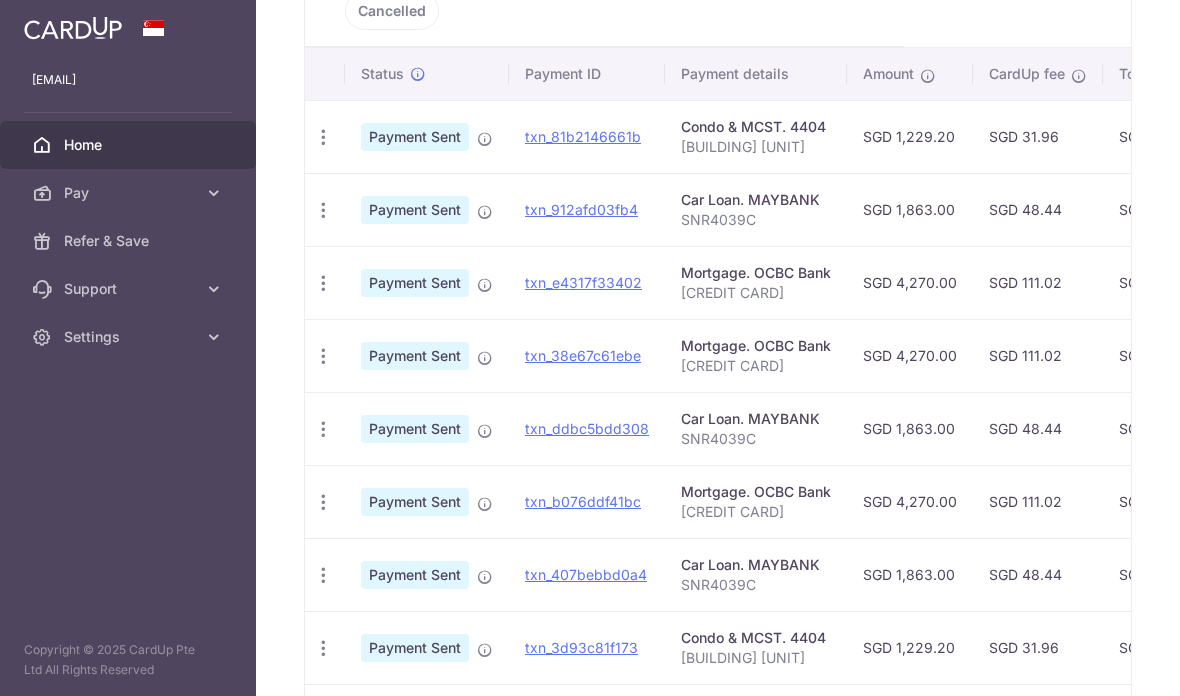 click on "[CREDIT_CARD]" at bounding box center [756, 293] 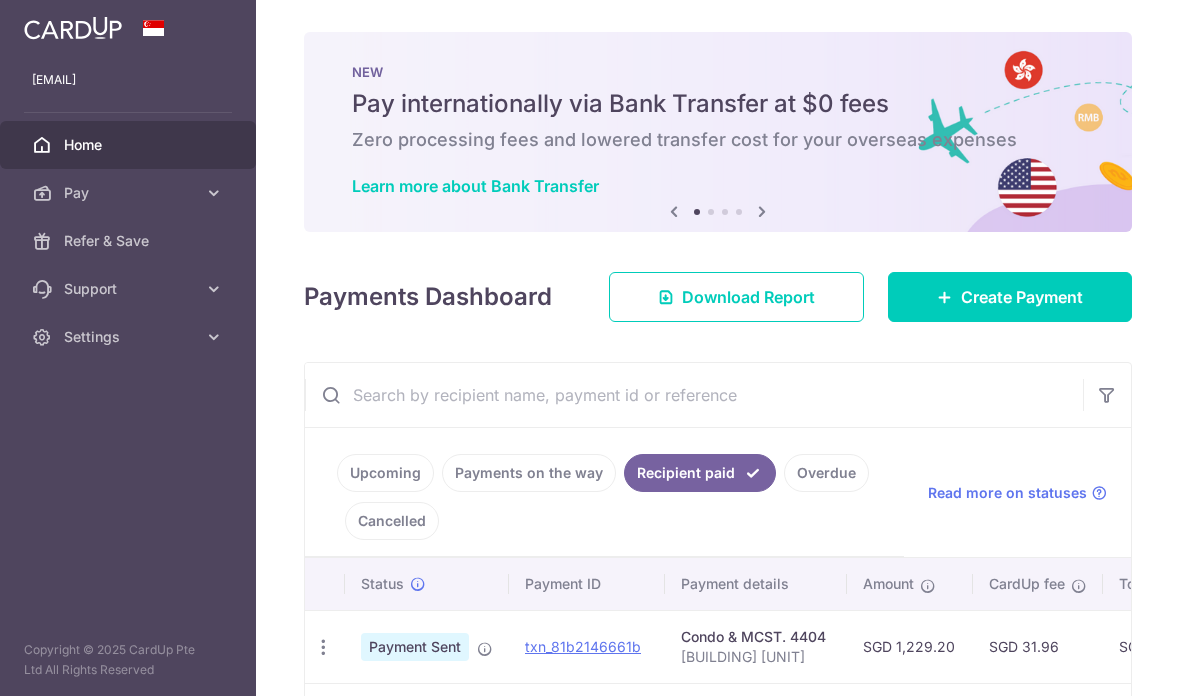 scroll, scrollTop: 0, scrollLeft: 0, axis: both 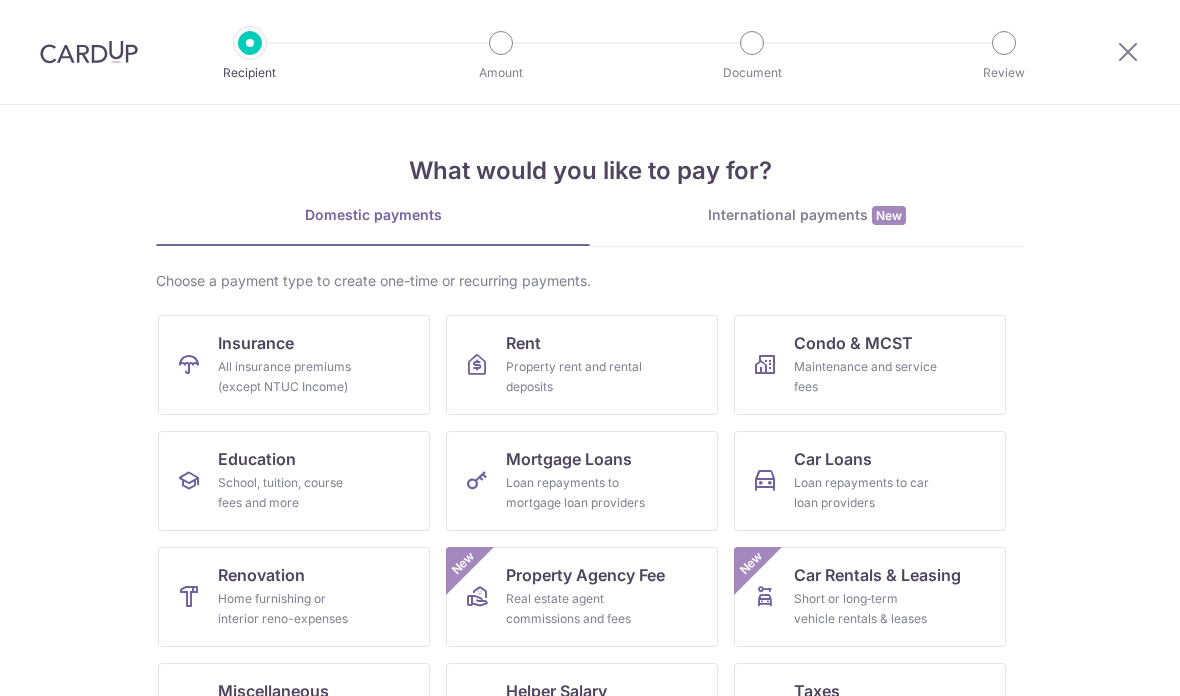 click on "Mortgage Loans Loan repayments to mortgage loan providers" at bounding box center (582, 481) 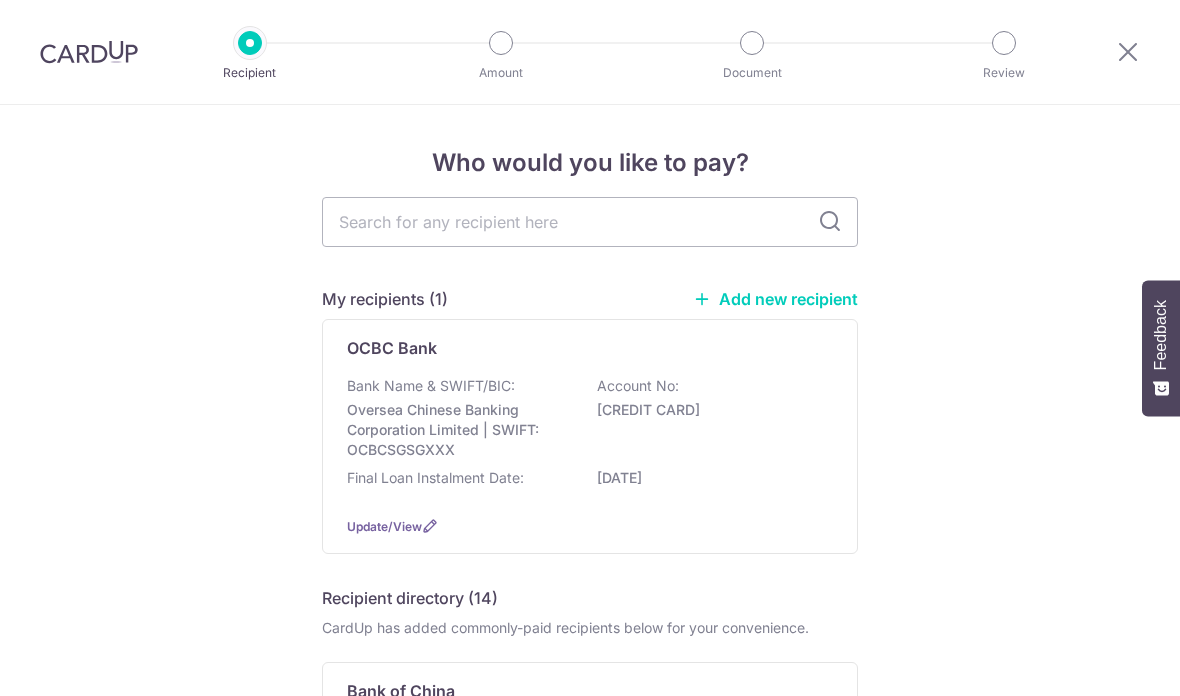 scroll, scrollTop: 0, scrollLeft: 0, axis: both 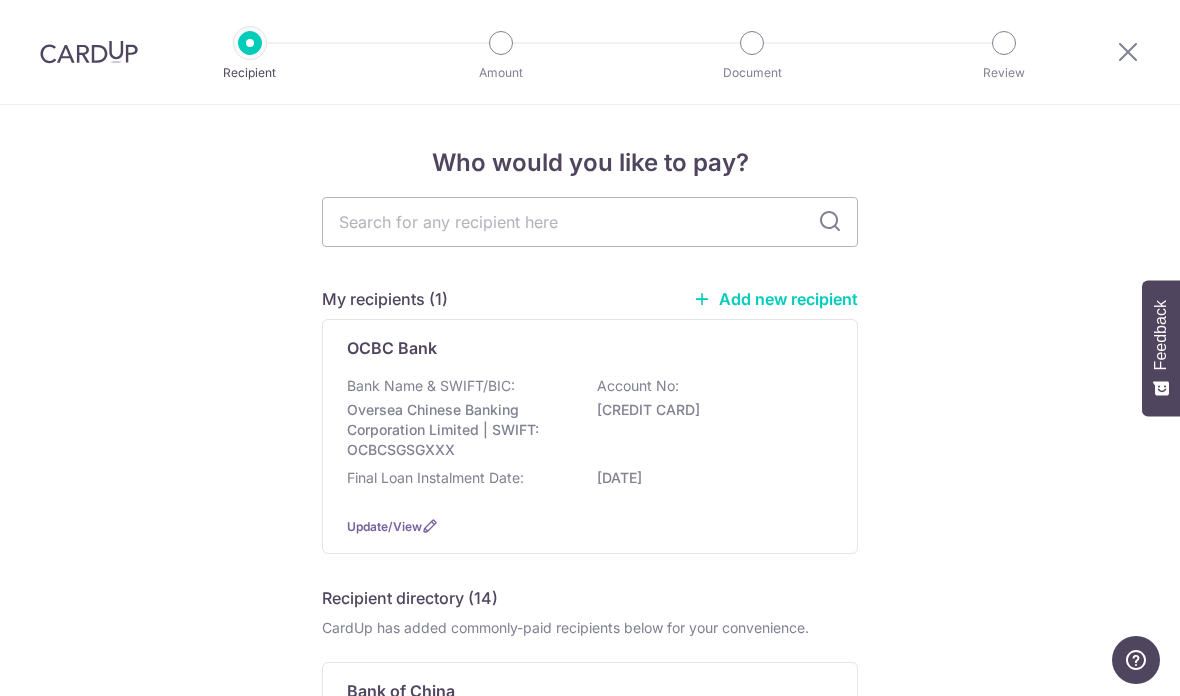 click on "Bank Name & SWIFT/BIC:" at bounding box center (431, 386) 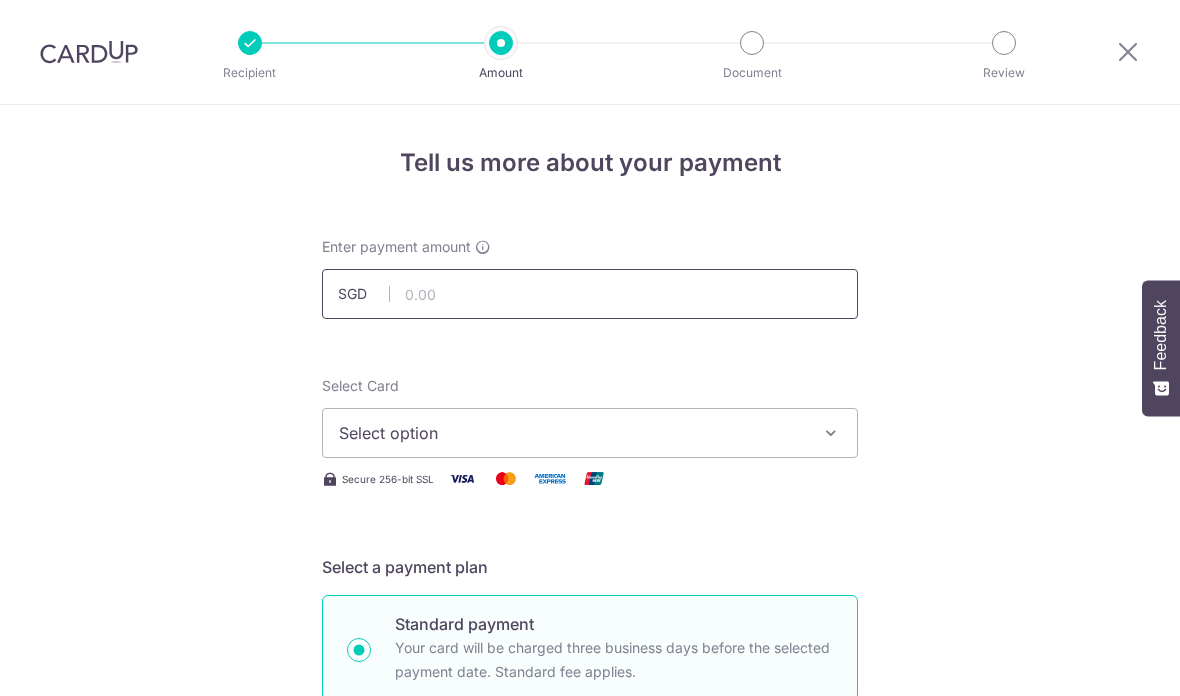 click at bounding box center (590, 294) 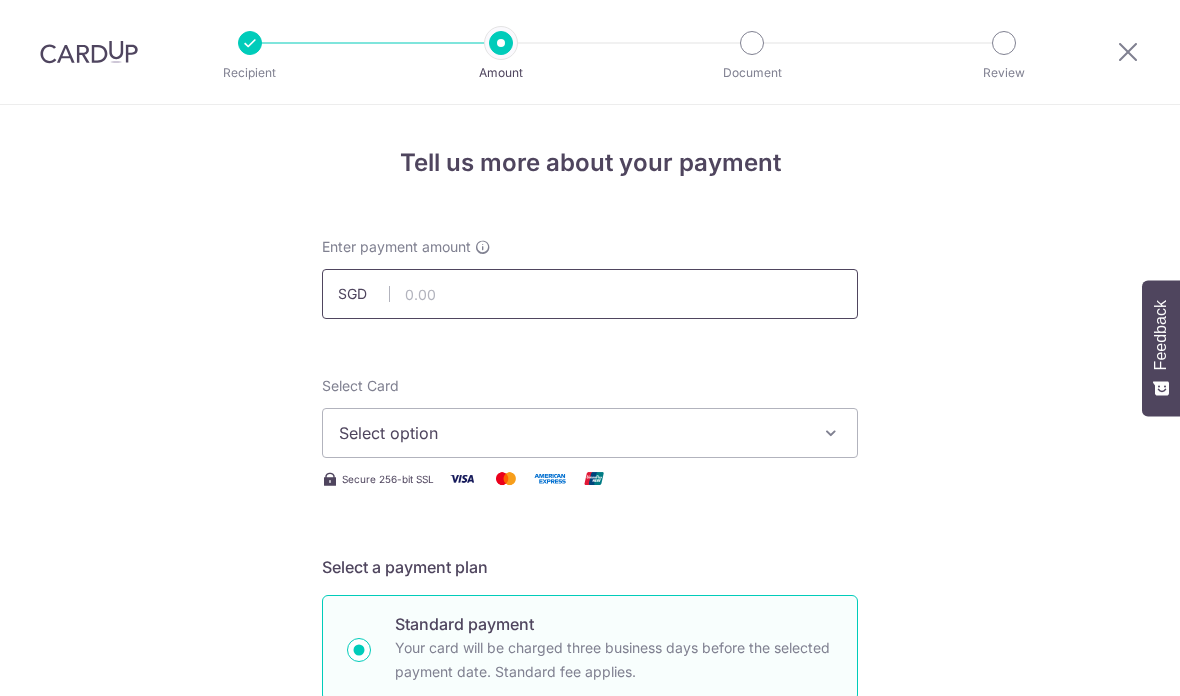 scroll, scrollTop: 0, scrollLeft: 0, axis: both 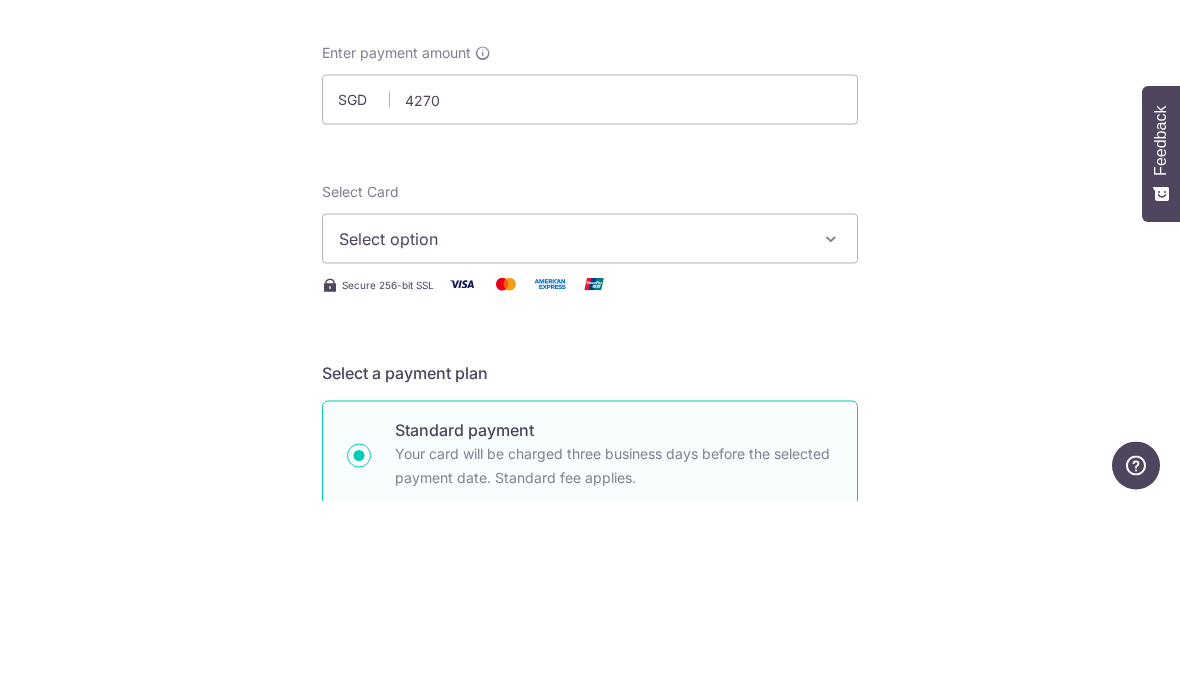 click on "Tell us more about your payment
Enter payment amount
SGD
4270
Select Card
Select option
Add credit card
Your Cards
**** 1000
**** 9936
Secure 256-bit SSL
Text
New card details
Card" at bounding box center [590, 1009] 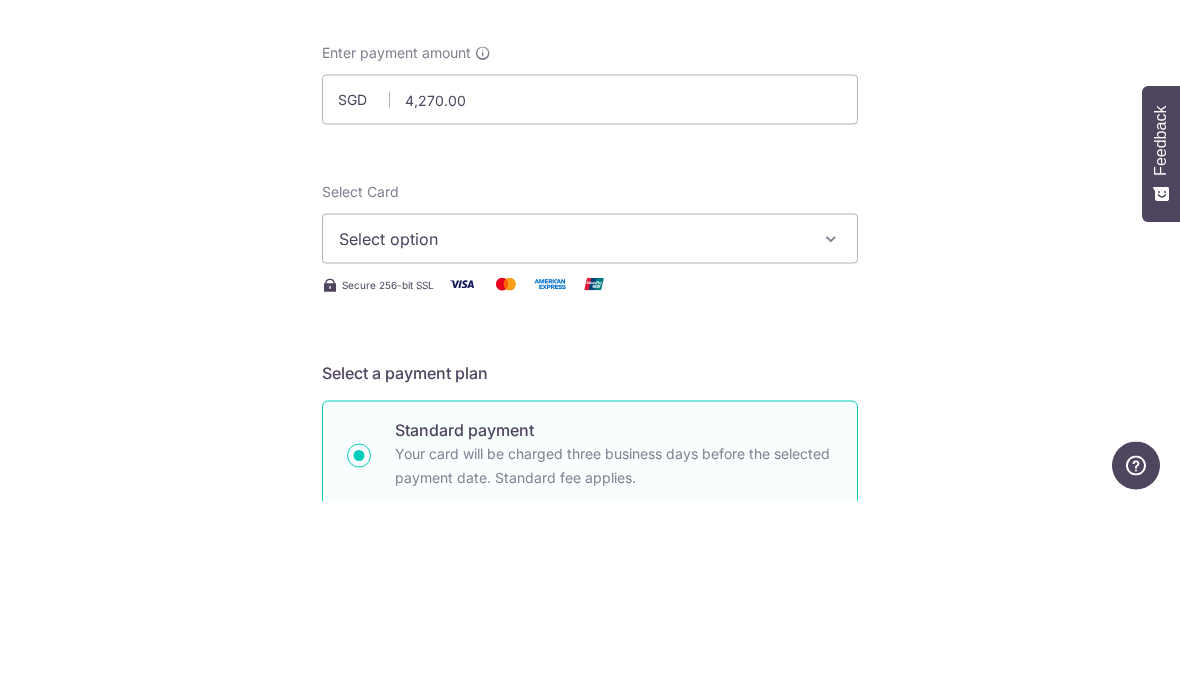 scroll, scrollTop: 80, scrollLeft: 0, axis: vertical 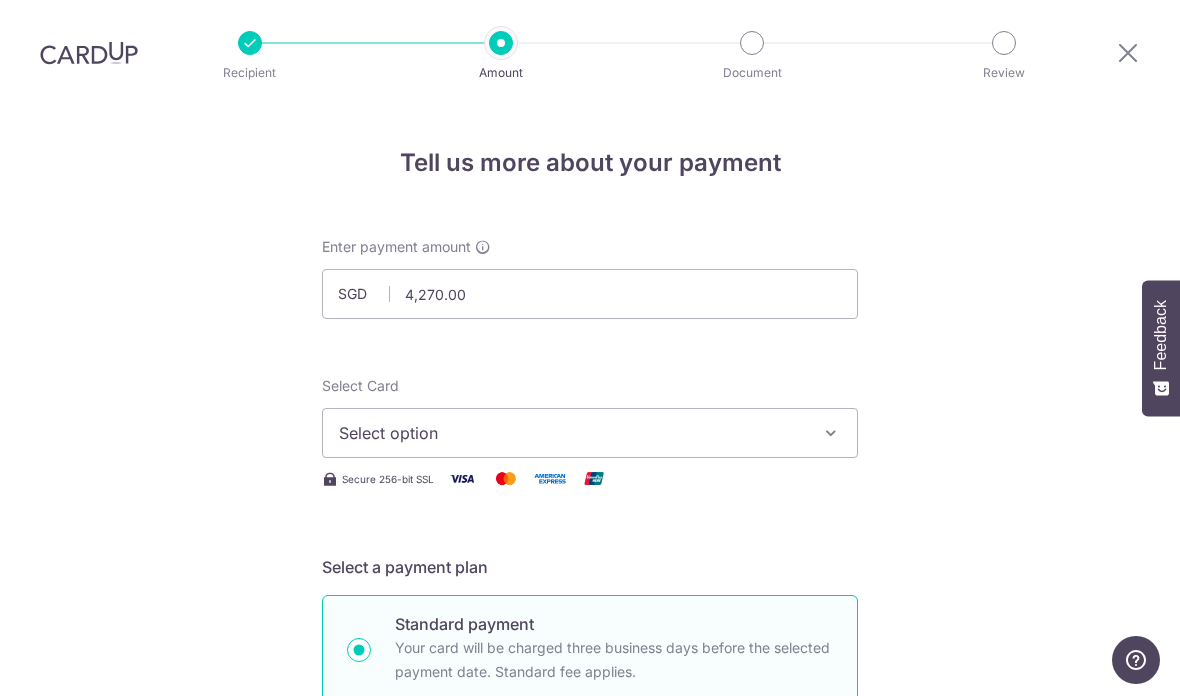 click on "Select option" at bounding box center [572, 433] 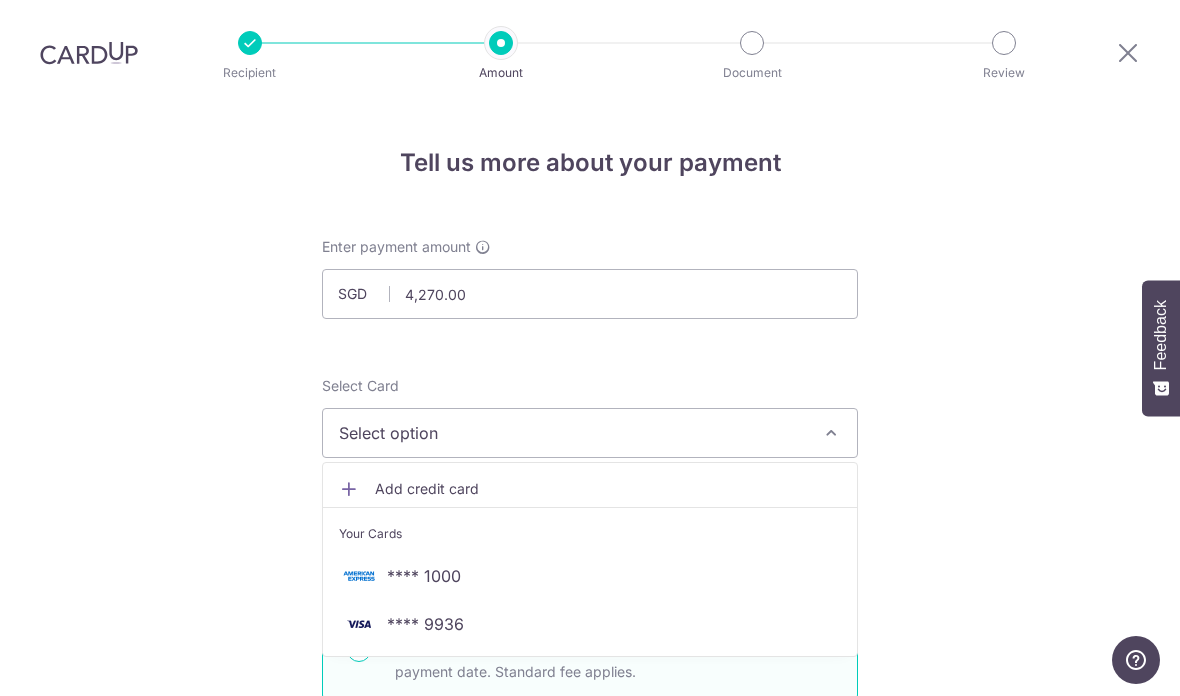 click at bounding box center [359, 624] 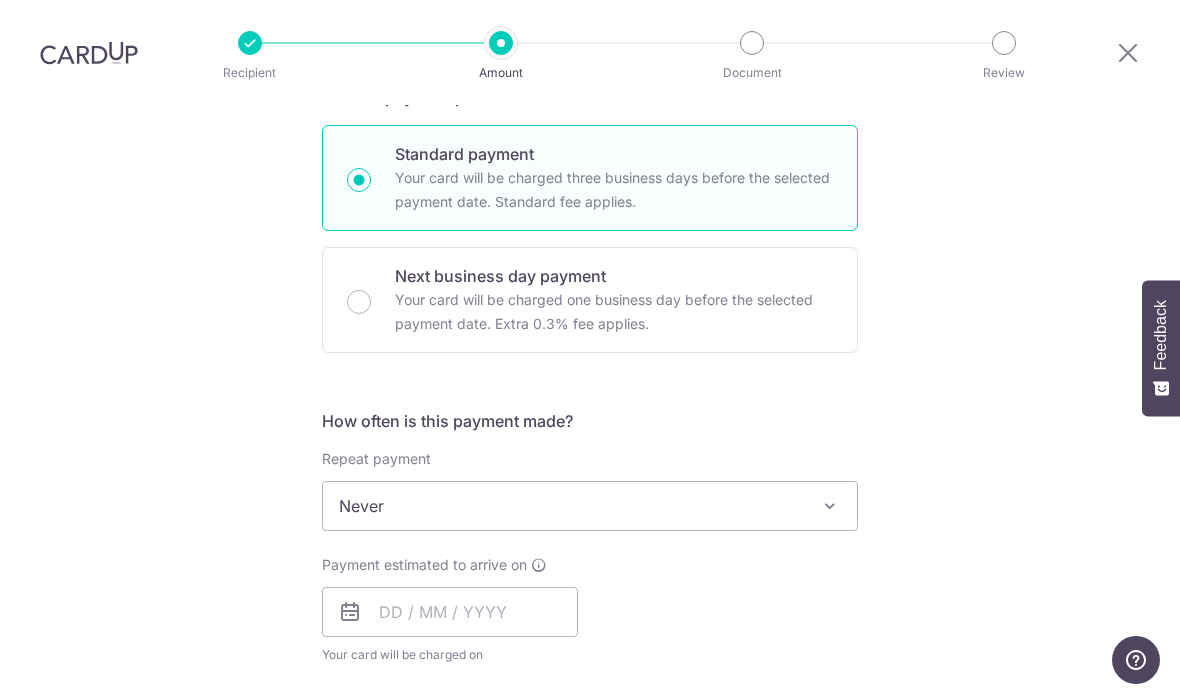 scroll, scrollTop: 471, scrollLeft: 0, axis: vertical 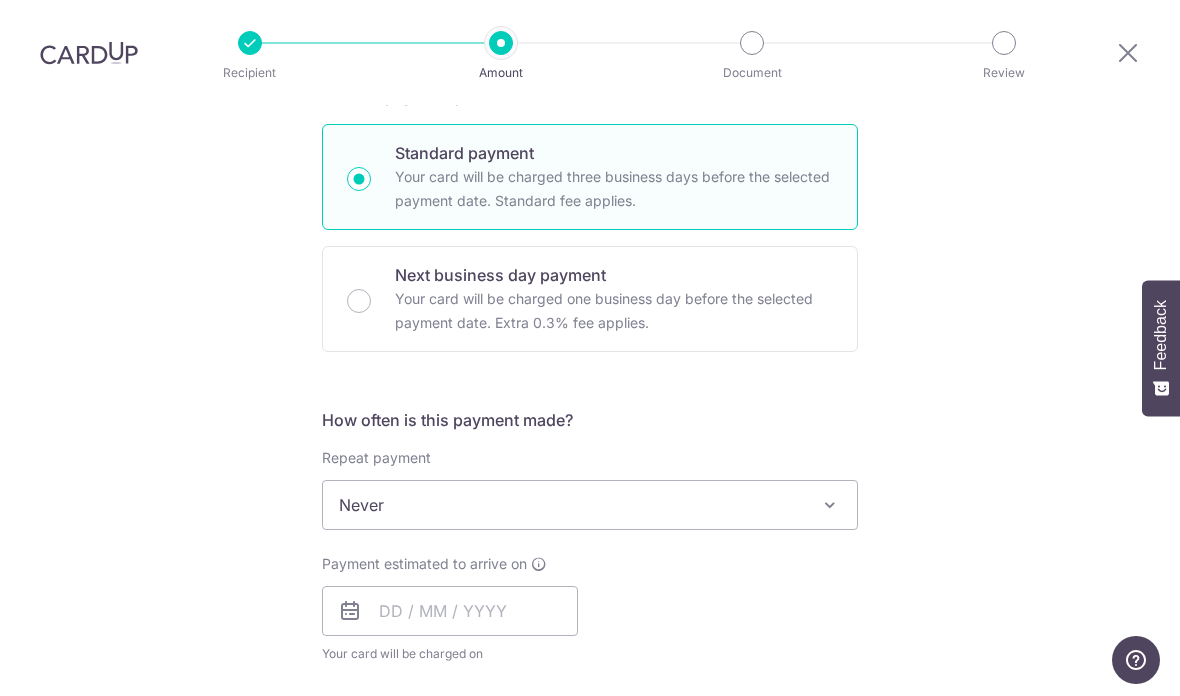 click on "Tell us more about your payment
Enter payment amount
SGD
4,270.00
4270.00
Select Card
**** 9936
Add credit card
Your Cards
**** 1000
**** 9936
Secure 256-bit SSL
Text
New card details
Card" at bounding box center (590, 538) 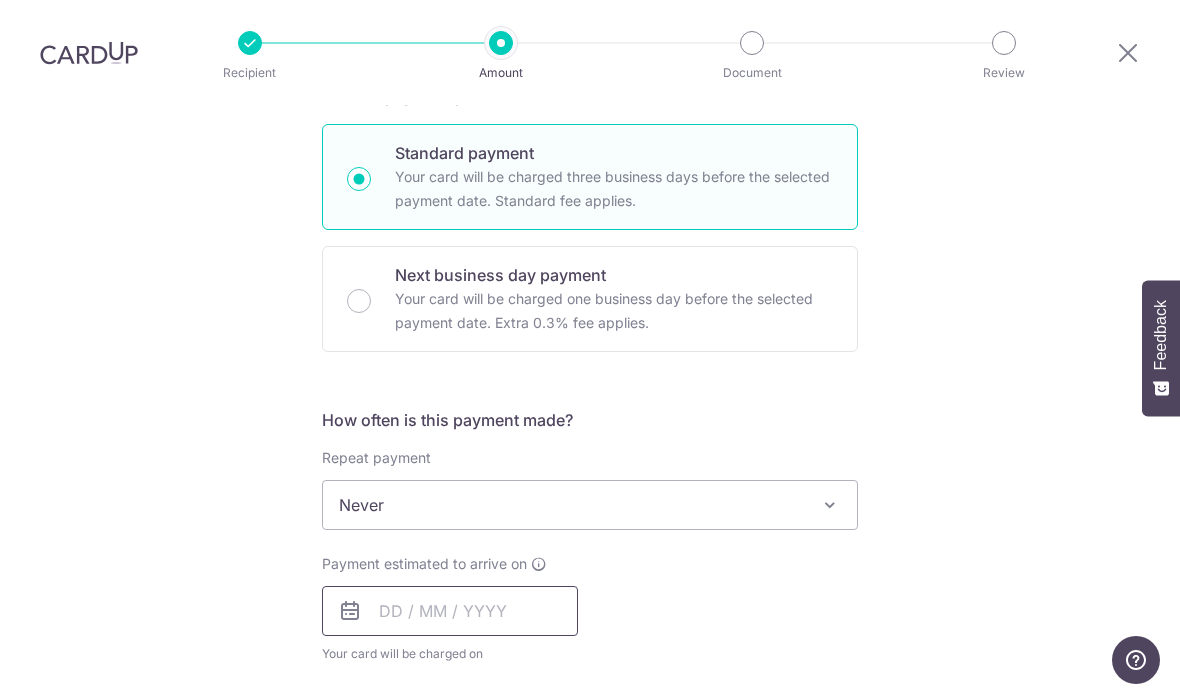 click at bounding box center [450, 611] 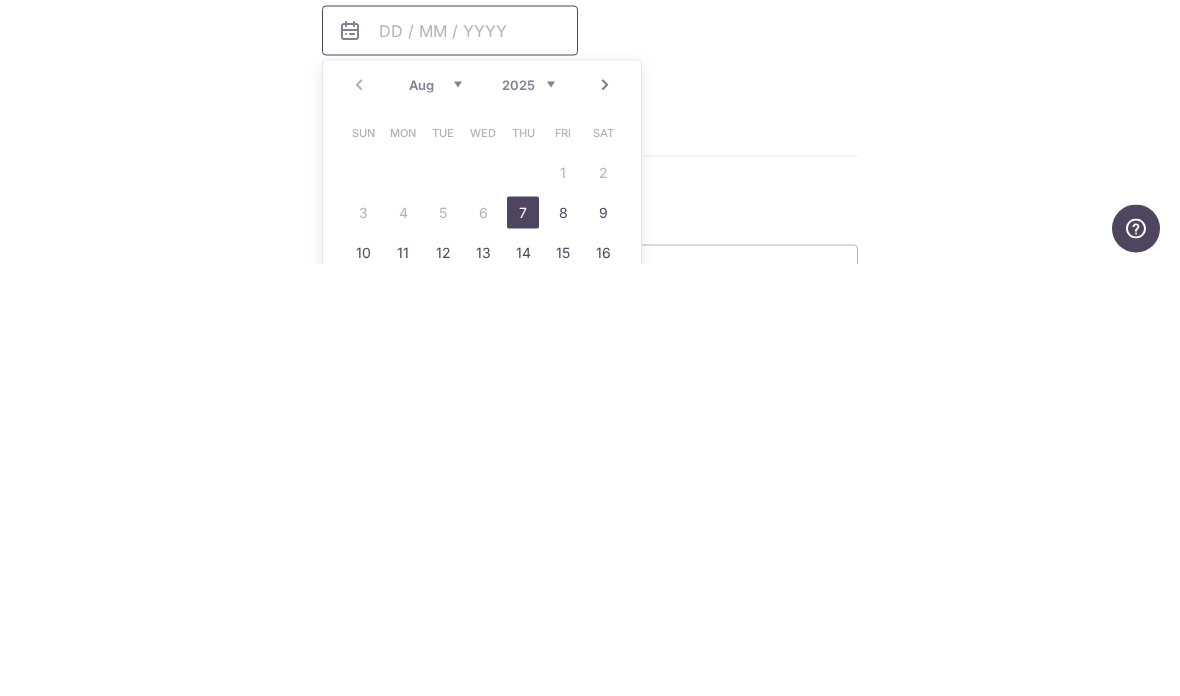 scroll, scrollTop: 627, scrollLeft: 0, axis: vertical 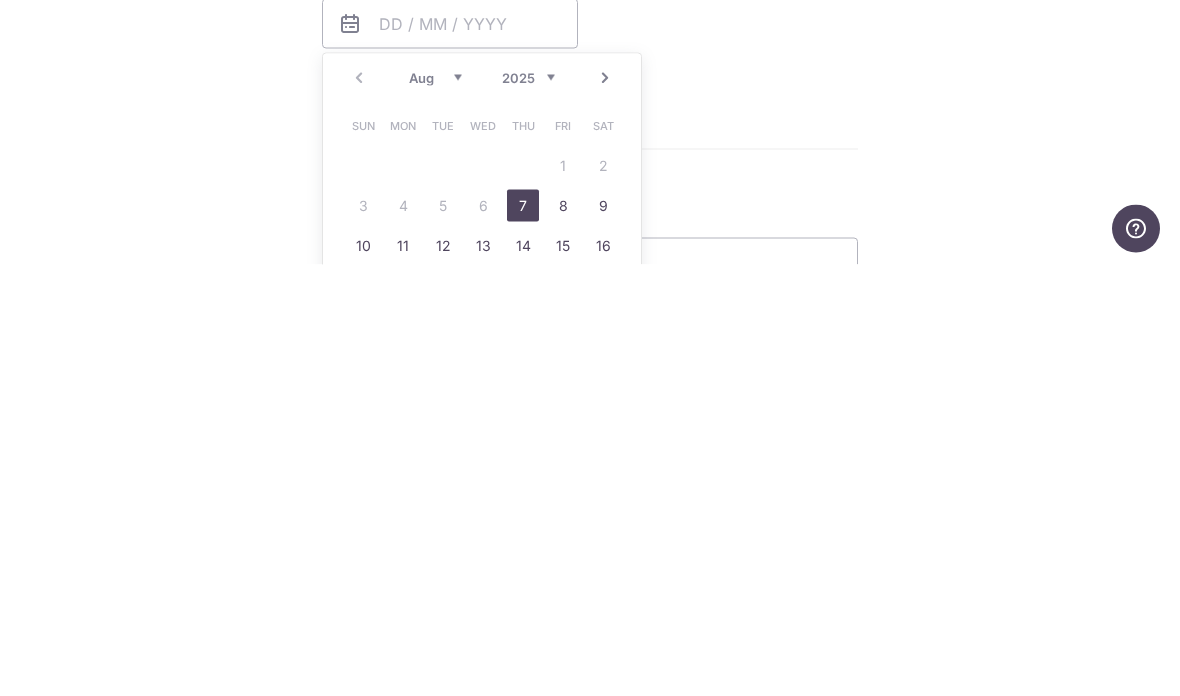 click on "7" at bounding box center (523, 637) 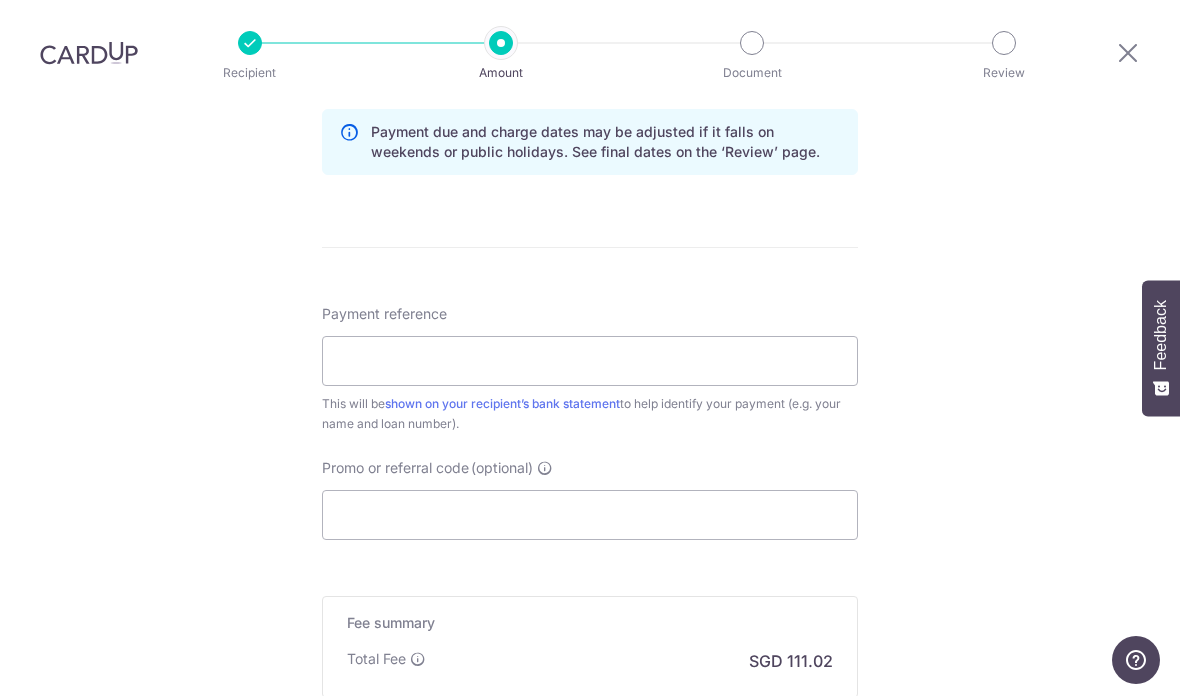scroll, scrollTop: 1052, scrollLeft: 0, axis: vertical 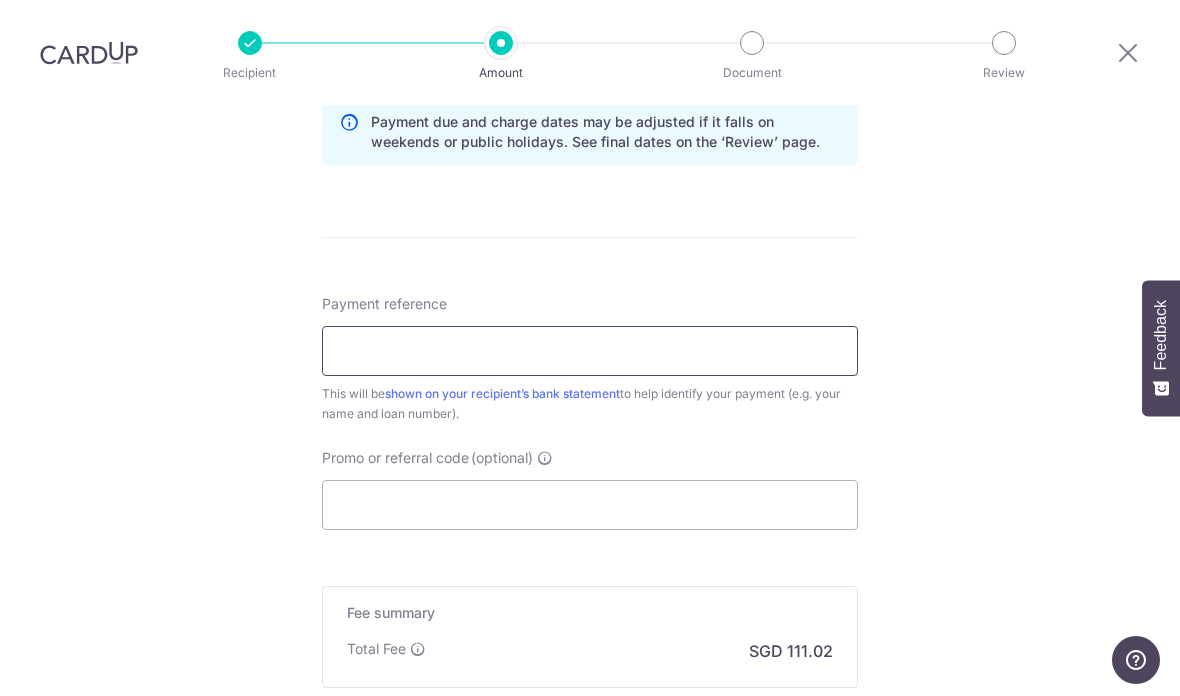 click on "Payment reference" at bounding box center (590, 351) 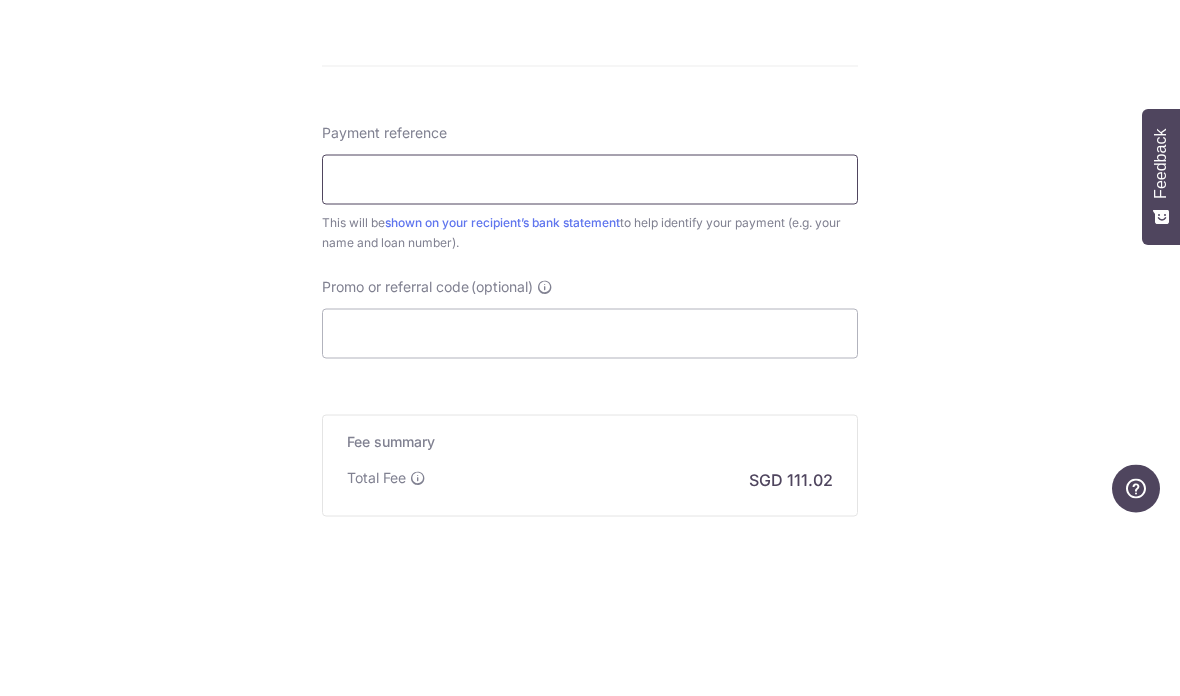 click on "Payment reference" at bounding box center (590, 351) 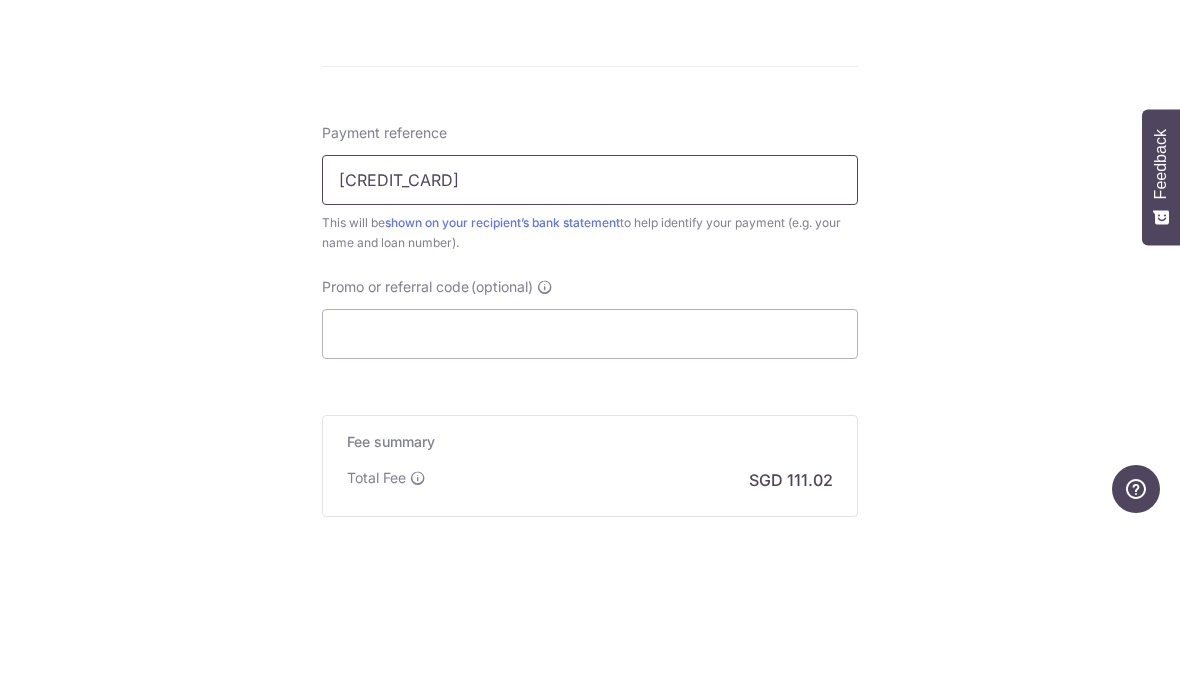 type on "501205439000000" 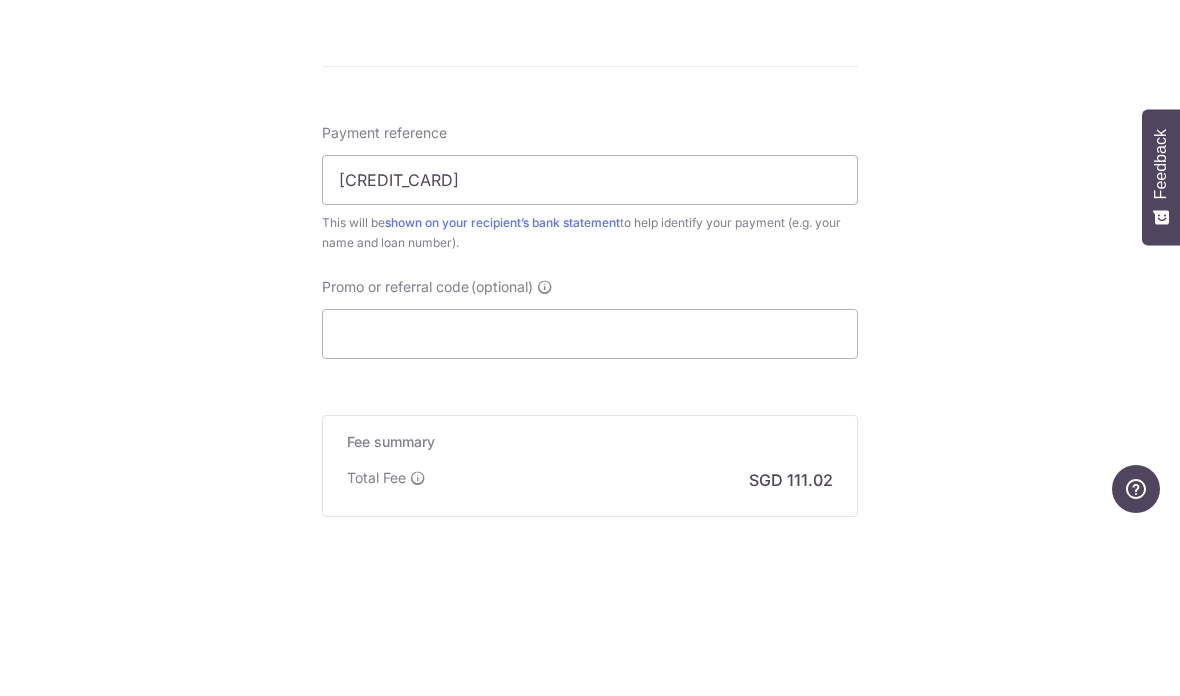 click on "Tell us more about your payment
Enter payment amount
SGD
4,270.00
4270.00
Select Card
**** 9936
Add credit card
Your Cards
**** 1000
**** 9936
Secure 256-bit SSL
Text
New card details
Card" at bounding box center (590, -2) 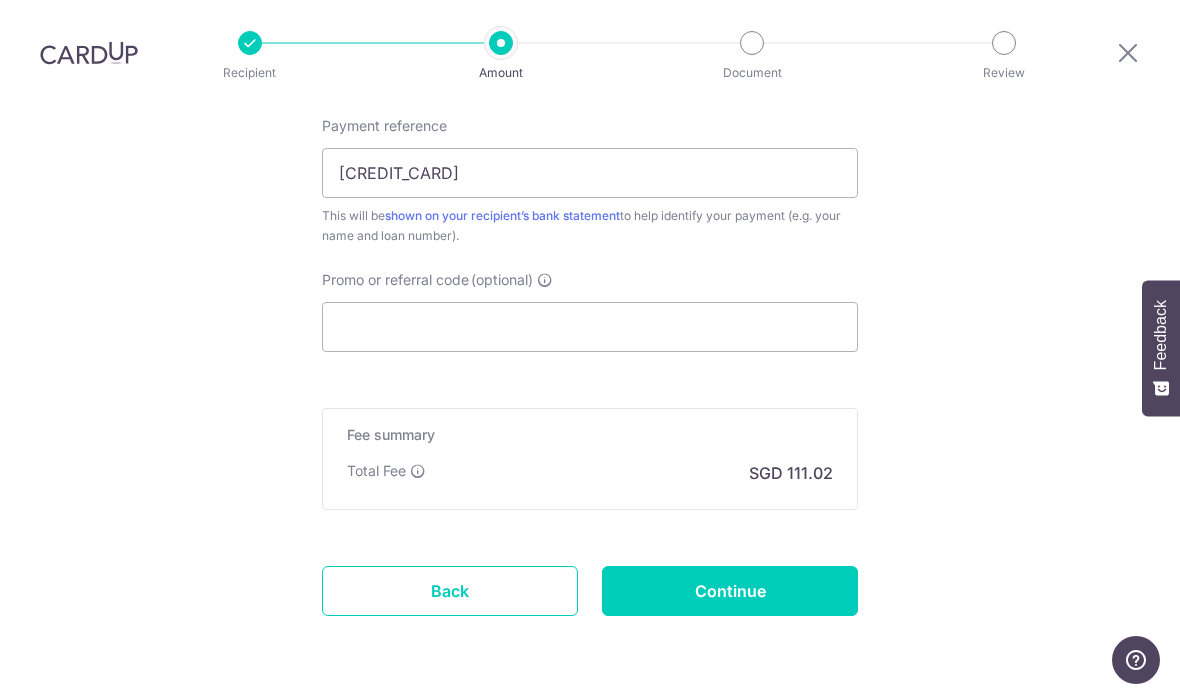 scroll, scrollTop: 1228, scrollLeft: 0, axis: vertical 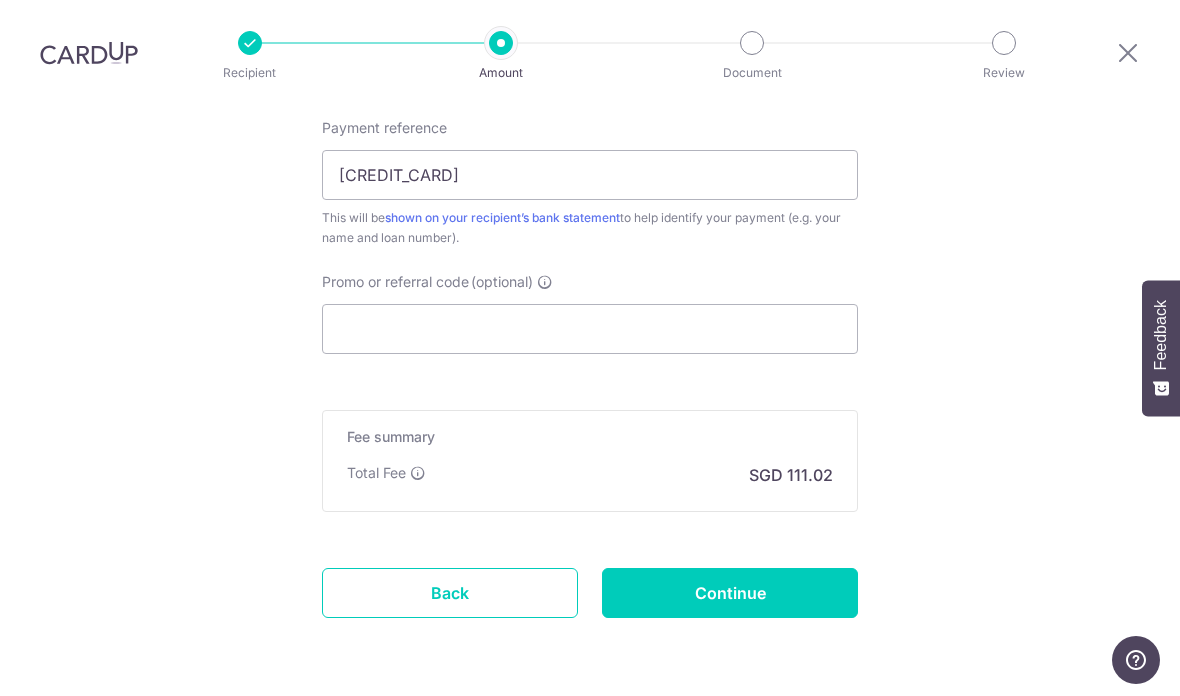 click on "Continue" at bounding box center (730, 593) 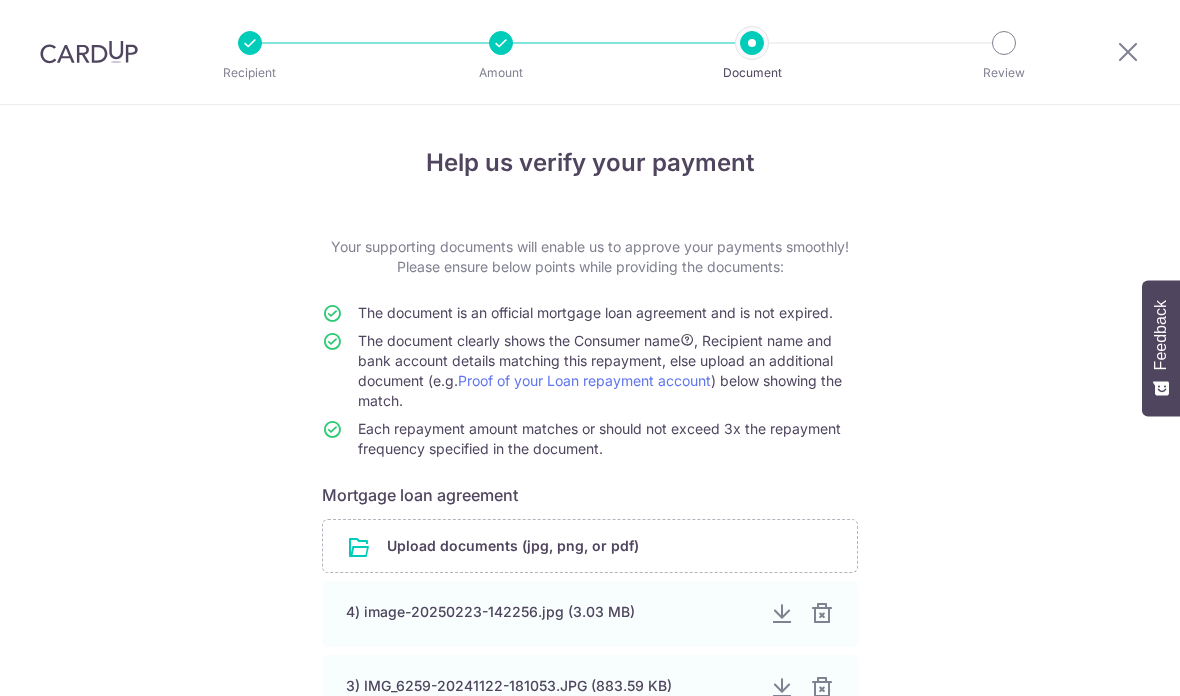 scroll, scrollTop: 0, scrollLeft: 0, axis: both 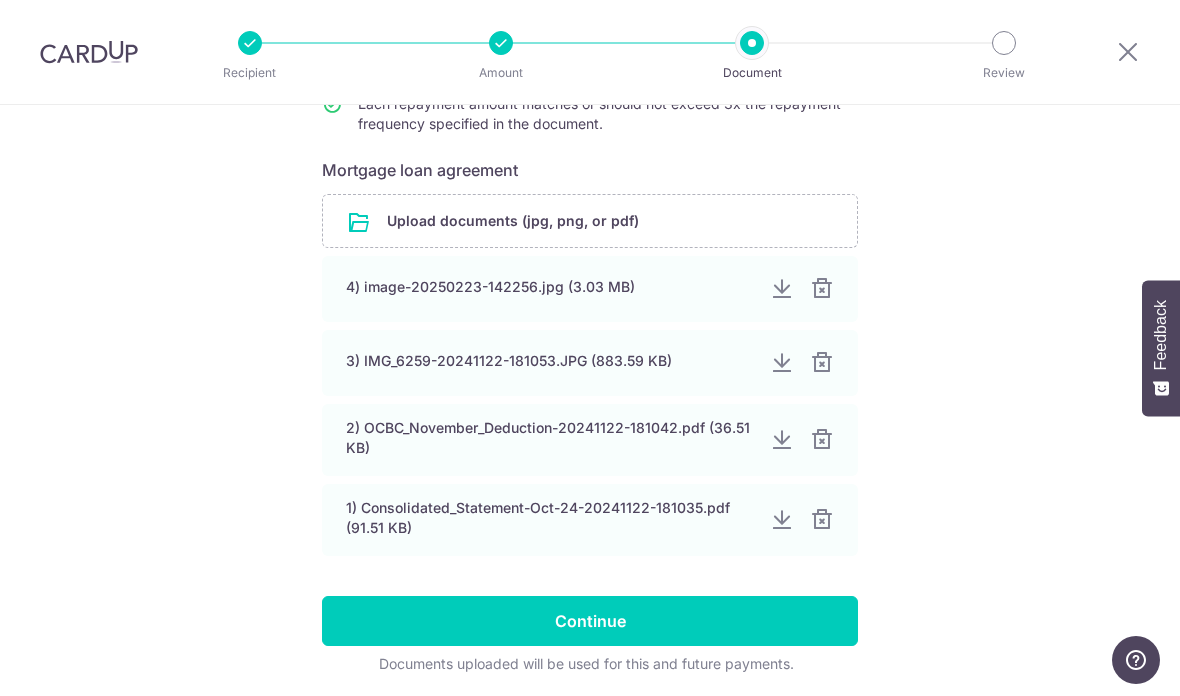 click on "Continue" at bounding box center (590, 621) 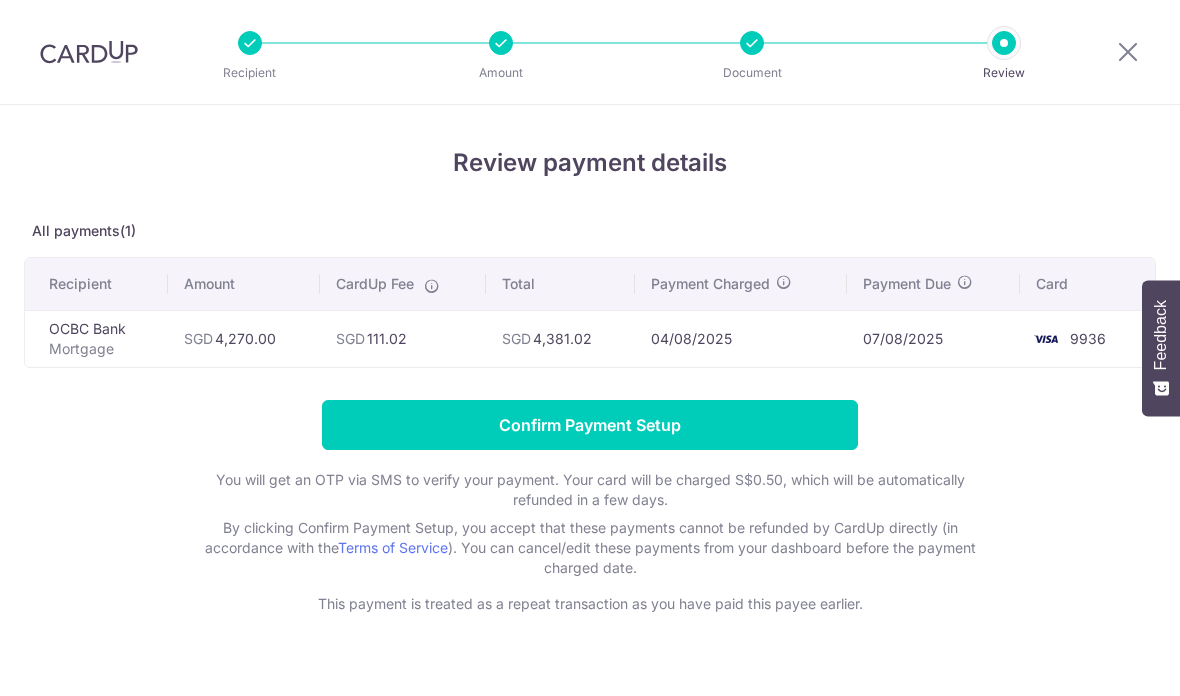 scroll, scrollTop: 0, scrollLeft: 0, axis: both 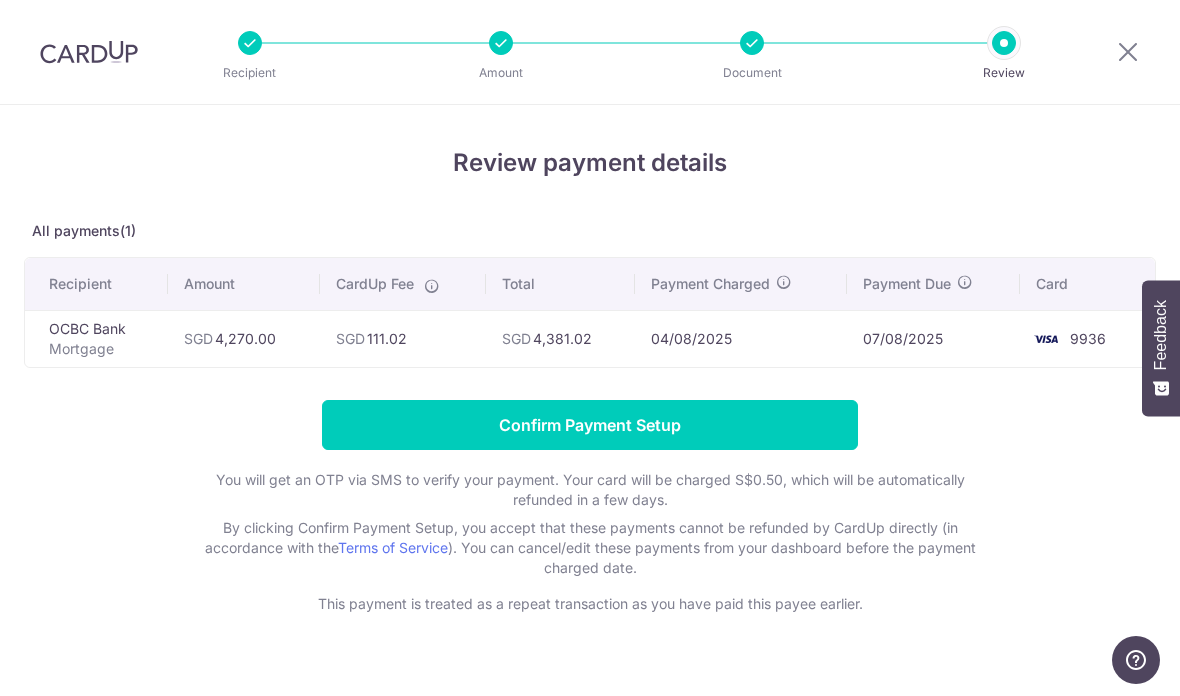 click on "Confirm Payment Setup" at bounding box center (590, 425) 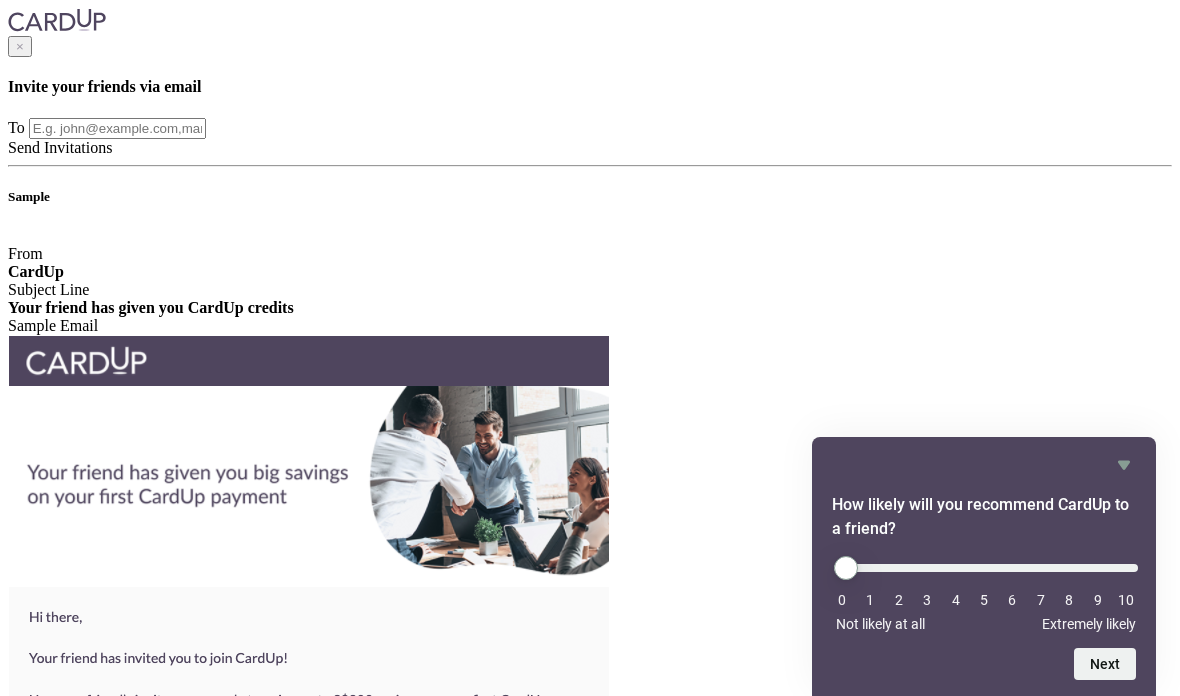 scroll, scrollTop: 0, scrollLeft: 0, axis: both 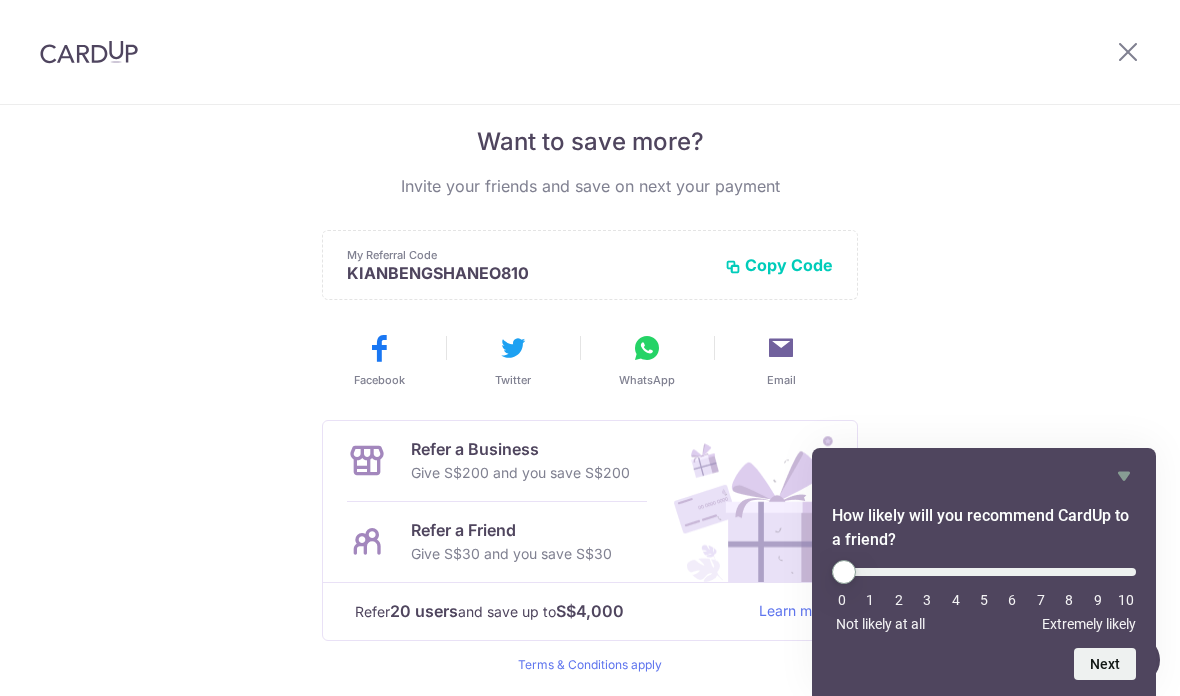click 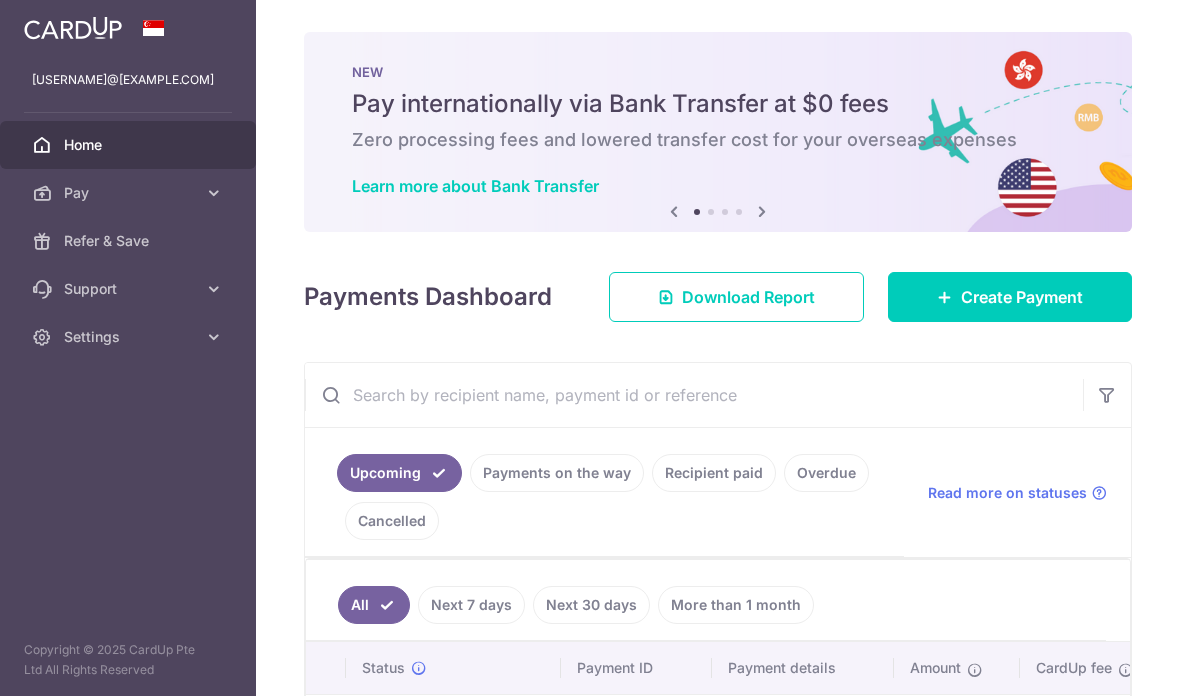 scroll, scrollTop: 0, scrollLeft: 0, axis: both 